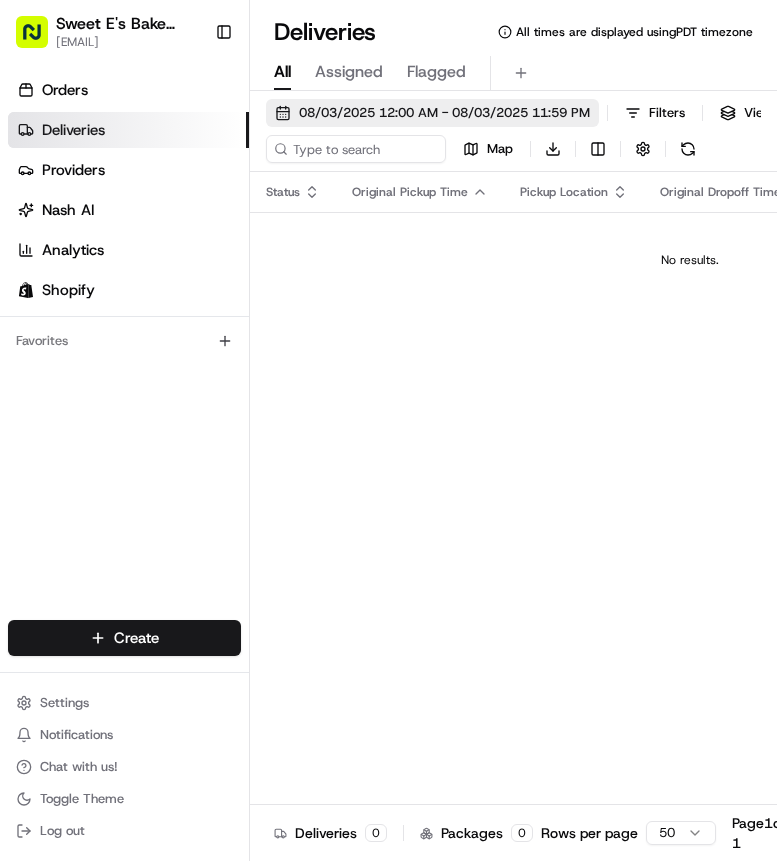 scroll, scrollTop: 0, scrollLeft: 0, axis: both 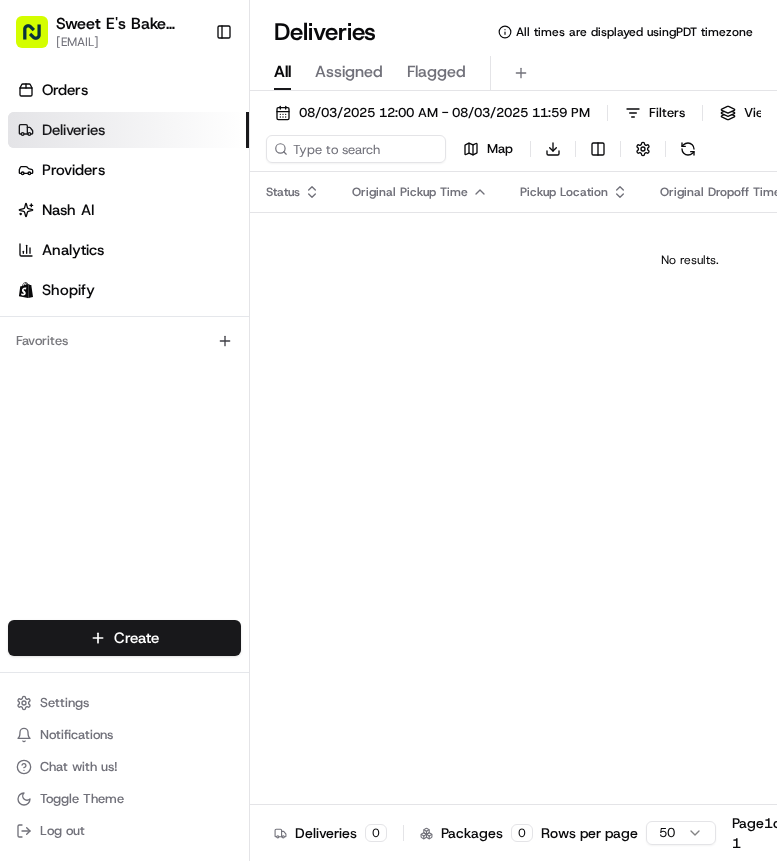 click on "Deliveries" at bounding box center (73, 130) 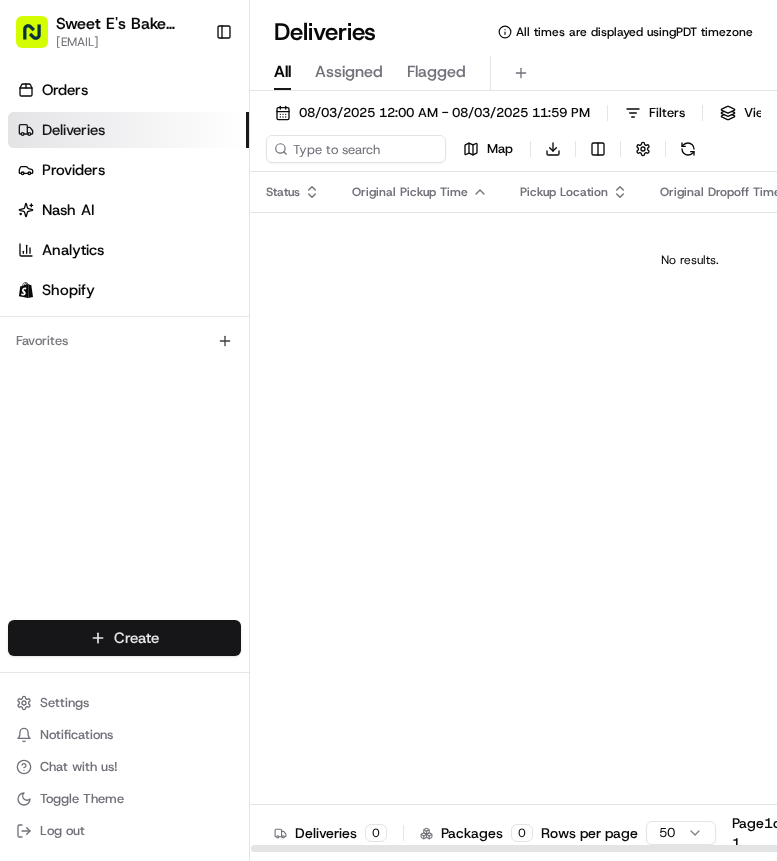click on "Sweet E's Bake Shop [EMAIL] Toggle Sidebar Orders Deliveries Providers Nash AI Analytics Shopify Favorites Main Menu Members & Organization Organization Users Roles Preferences Customization Tracking Orchestration Automations Dispatch Strategy Locations Pickup Locations Dropoff Locations Billing Billing Refund Requests Integrations Notification Triggers Webhooks API Keys Request Logs Create Settings Notifications Chat with us! Toggle Theme Log out Deliveries All times are displayed using PDT timezone All Assigned Flagged 08/03/2025 12:00 AM - 08/03/2025 11:59 PM Filters Views Map Download Status Original Pickup Time Pickup Location Original Dropoff Time Dropoff Location Provider Action No results. Deliveries 0 Packages 0 Rows per page 50 Page 1 of 1 Go to first page Go to previous page Go to next page Go to last page
Create Create" at bounding box center [388, 430] 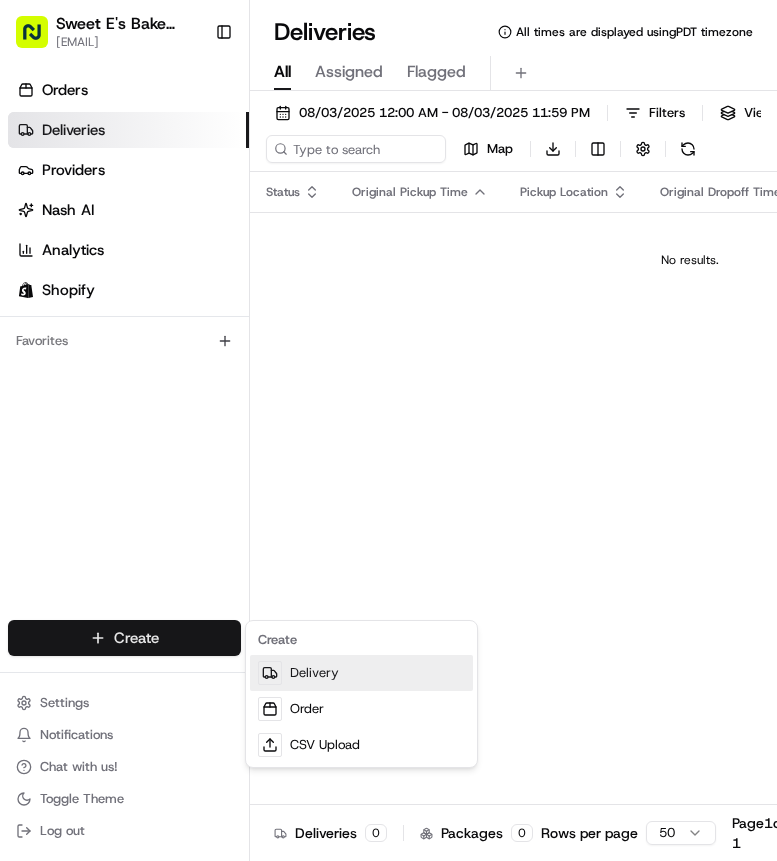 click on "Delivery" at bounding box center [361, 673] 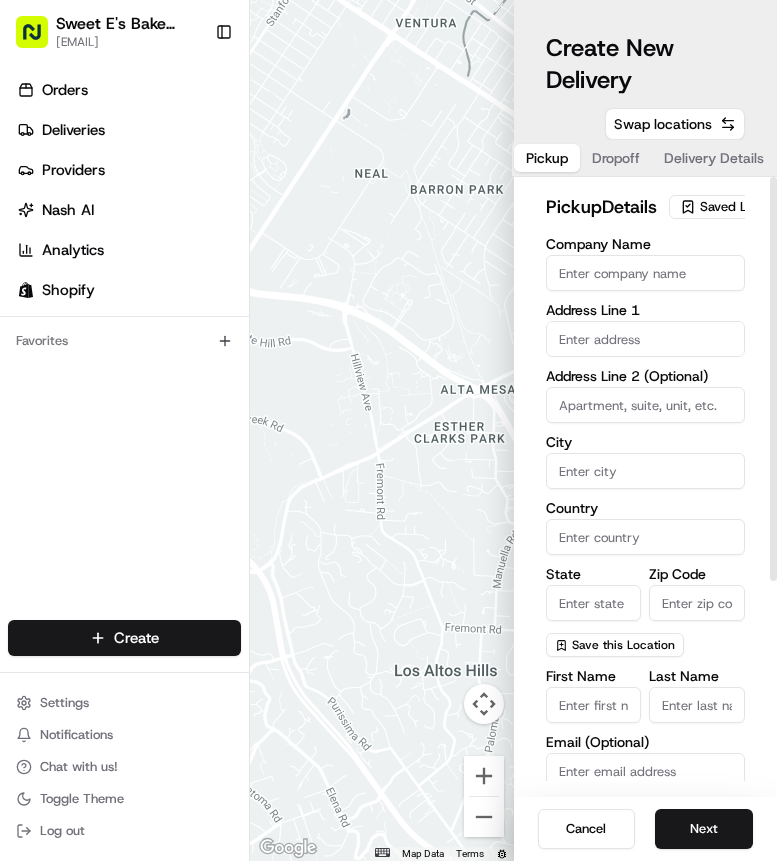 click on "Saved Location" at bounding box center [745, 207] 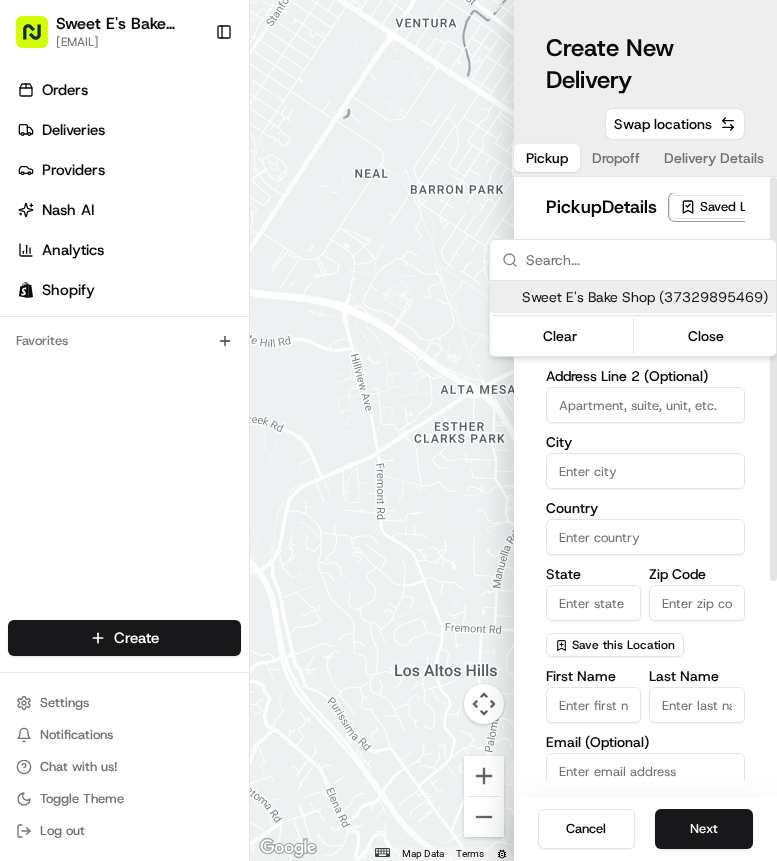 click on "Sweet E's Bake Shop (37329895469)" at bounding box center (633, 297) 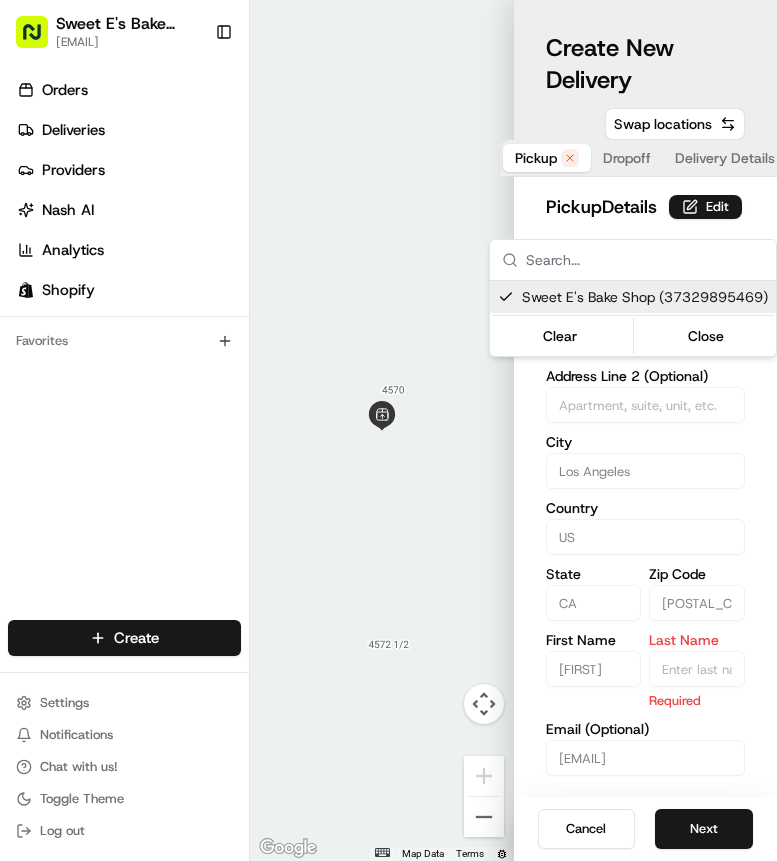 click on "Sweet E's Bake Shop [EMAIL] Toggle Sidebar Orders Deliveries Providers Nash AI Analytics Shopify Favorites Main Menu Members & Organization Organization Users Roles Preferences Customization Tracking Orchestration Automations Dispatch Strategy Locations Pickup Locations Dropoff Locations Billing Billing Refund Requests Integrations Notification Triggers Webhooks API Keys Request Logs Create Settings Notifications Chat with us! Toggle Theme Log out Move left Move right Move up Move down + Zoom in - Zoom out Home Jump left by 75% End Jump right by 75% Page Up Jump up by 75% Page Down Jump down by 75% Map Data Map data ©2025 Google Map data ©2025 Google 2 m Click to toggle between metric and imperial units Terms Create New Delivery Pickup Dropoff Delivery Details Swap locations pickup Details Edit Saved Location Company Name Sweet E's Bake Shop Address Line 1 [NUMBER] [STREET] Address Line 2 (Optional) City Los Angeles Country US State CA Zip Code [POSTAL_CODE] US" at bounding box center (388, 430) 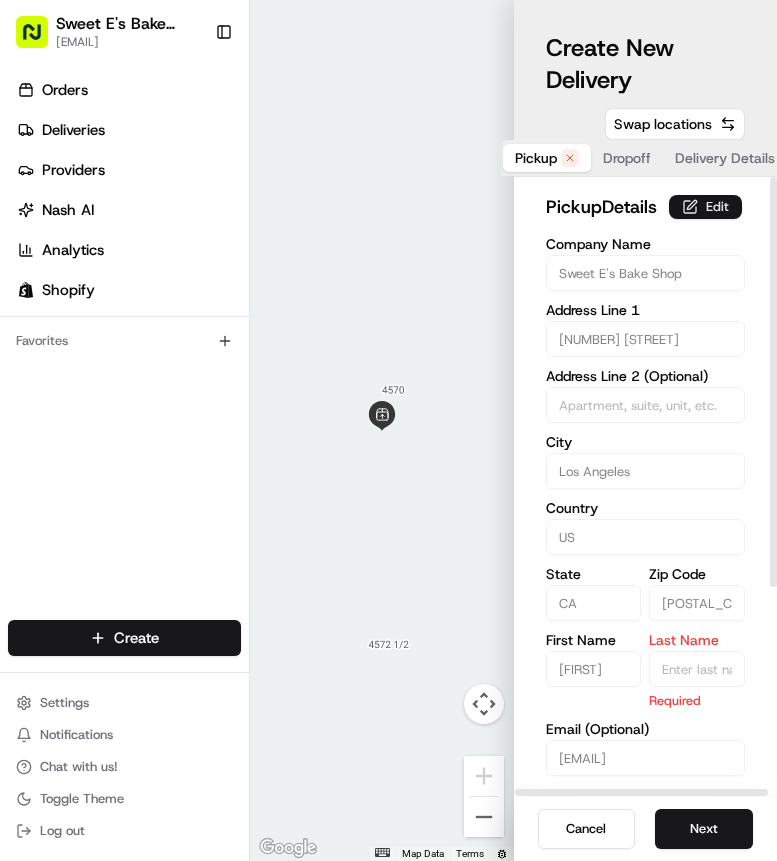 click on "Edit" at bounding box center (705, 207) 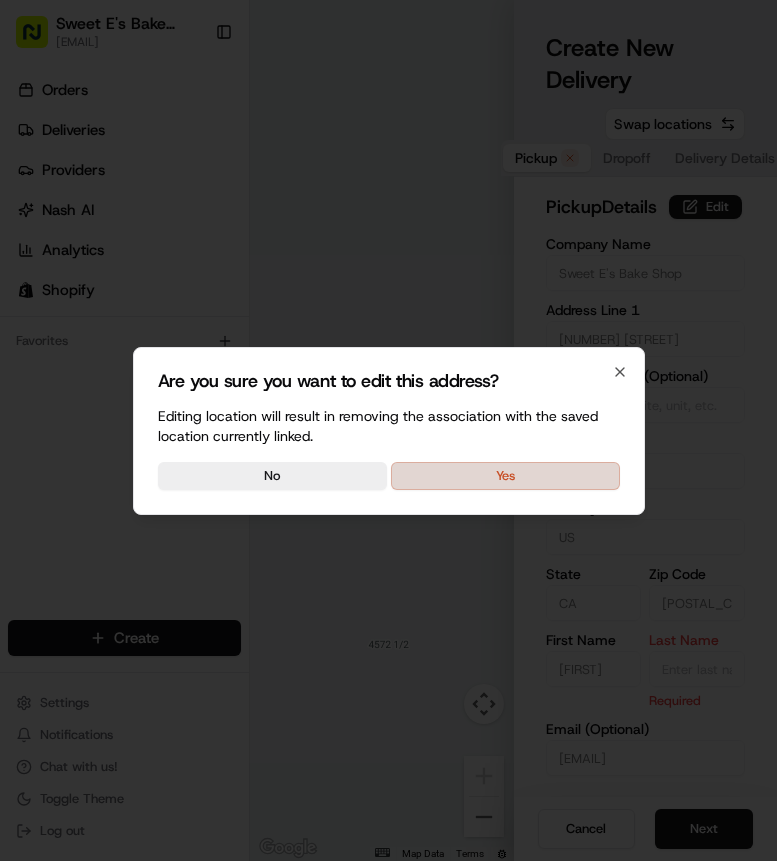 click on "Yes" at bounding box center (505, 476) 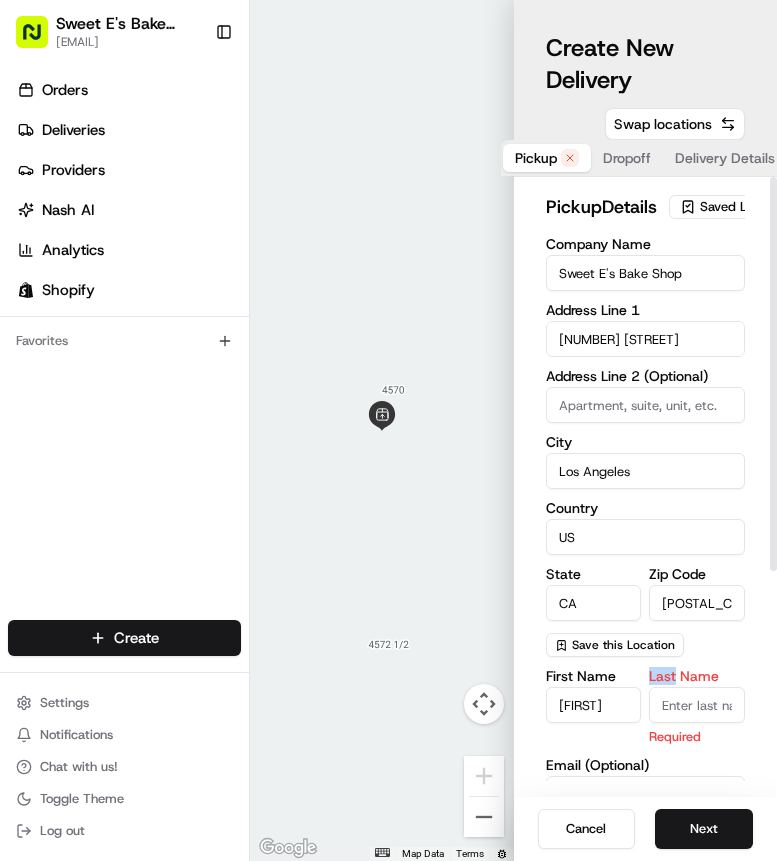 drag, startPoint x: 677, startPoint y: 714, endPoint x: 675, endPoint y: 736, distance: 22.090721 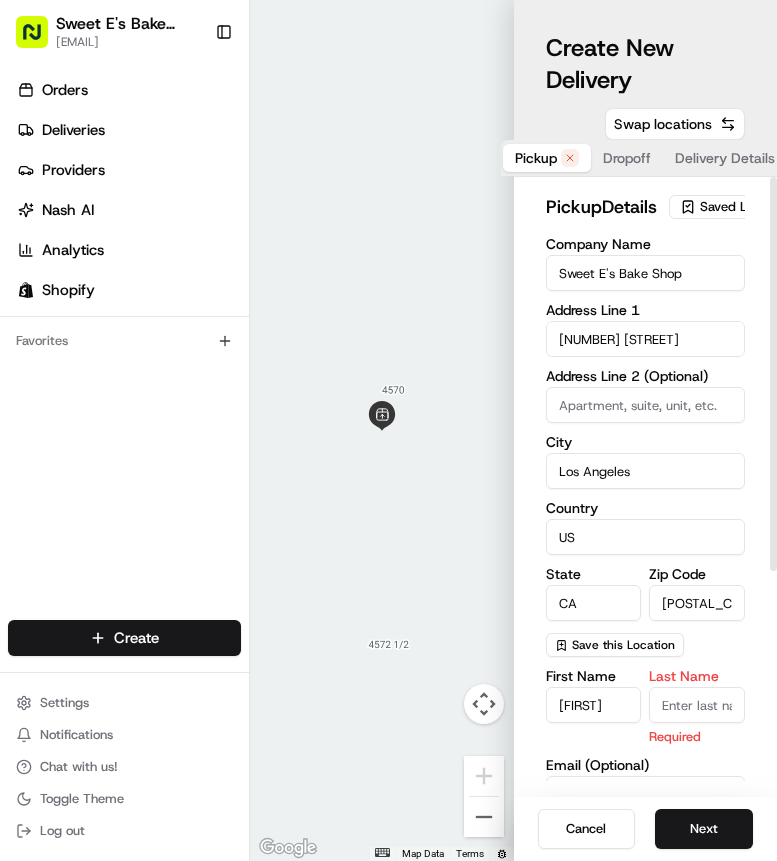 click on "Last Name" at bounding box center [697, 705] 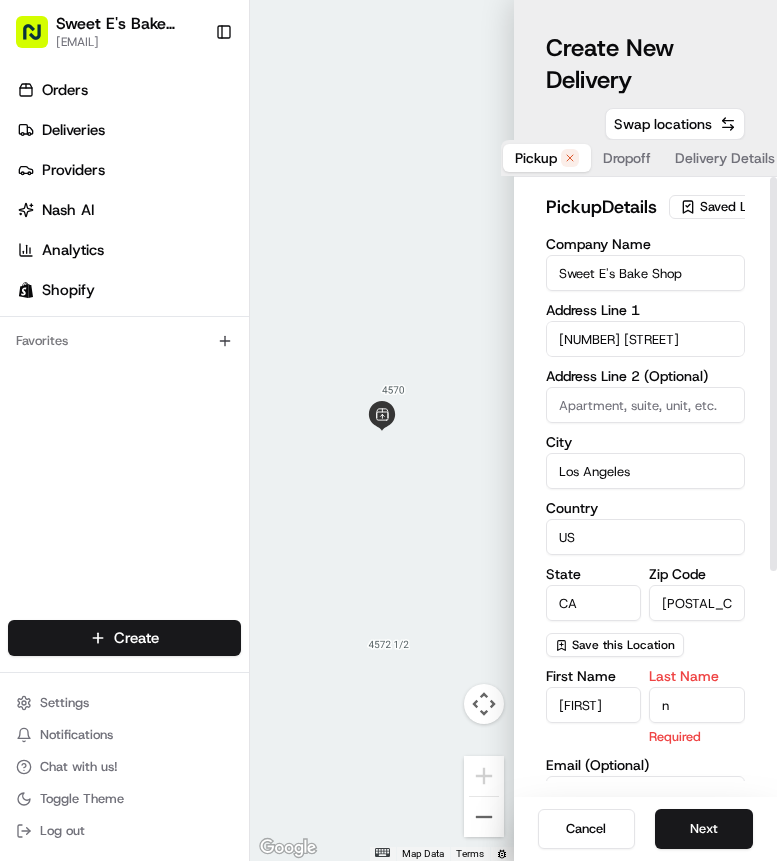 type on "n" 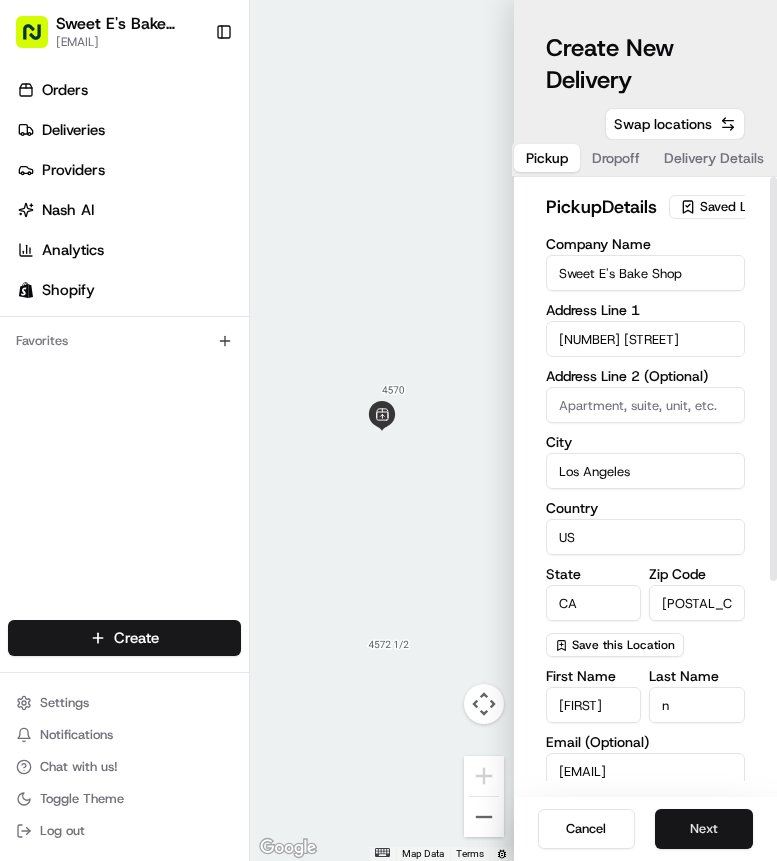 click on "Next" at bounding box center (704, 829) 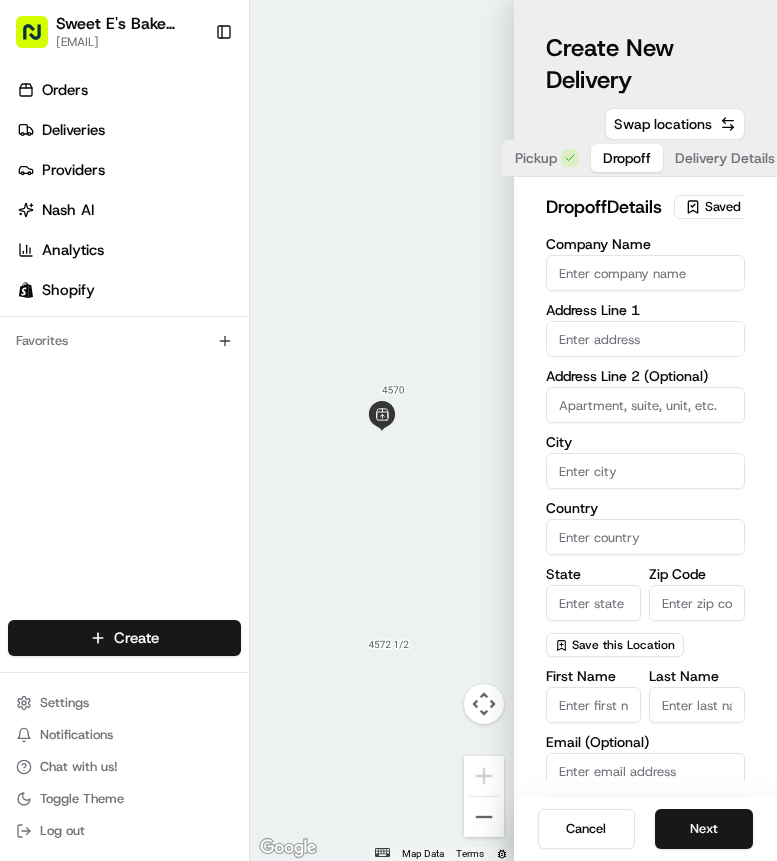 click at bounding box center (646, 339) 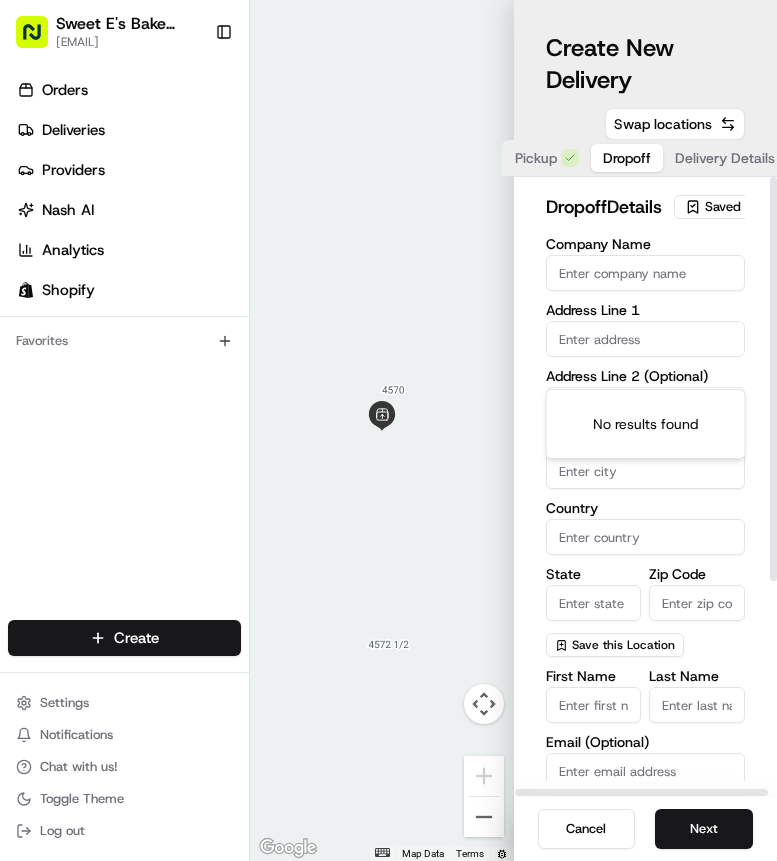 paste on "[NUMBER] [STREET] [CITY] [STATE] [POSTAL_CODE]" 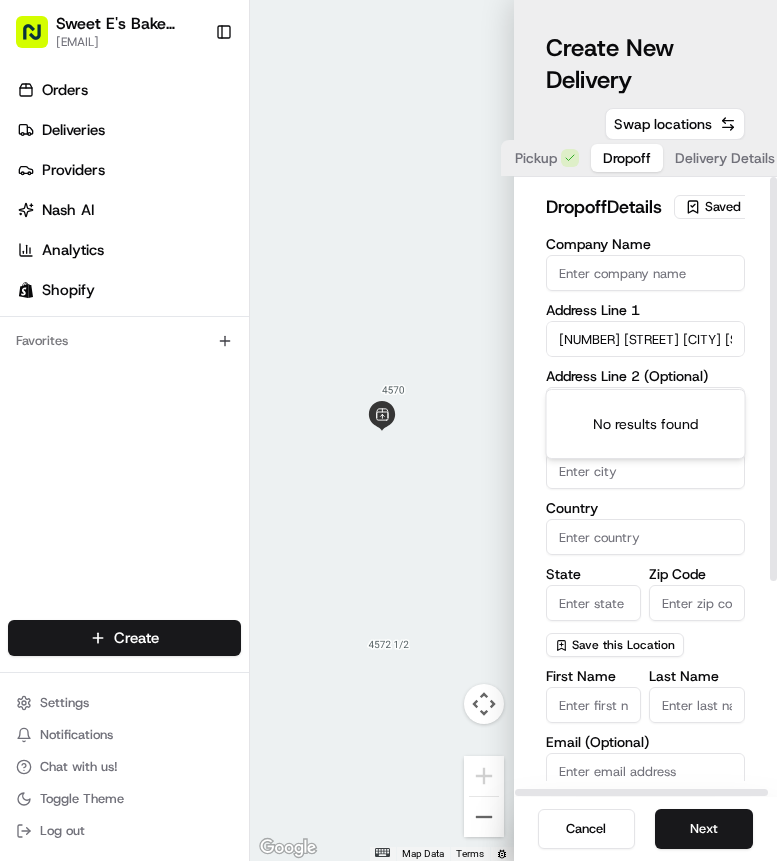 scroll, scrollTop: 0, scrollLeft: 134, axis: horizontal 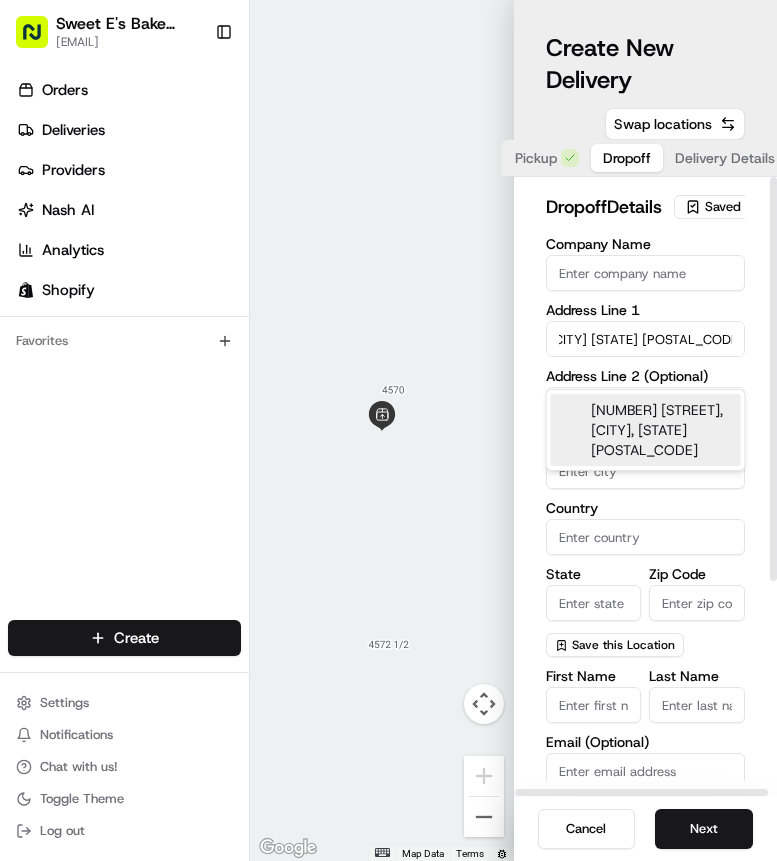 click on "[NUMBER] [STREET], [CITY], [STATE] [POSTAL_CODE]" at bounding box center (646, 430) 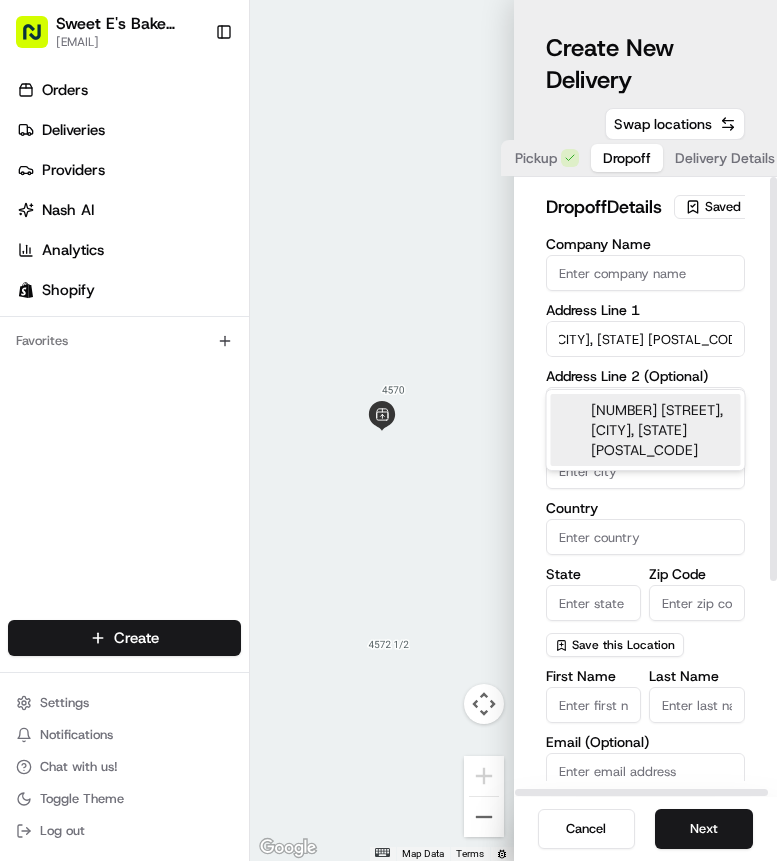type on "[NUMBER] [STREET], [CITY], [STATE] [POSTAL_CODE], USA" 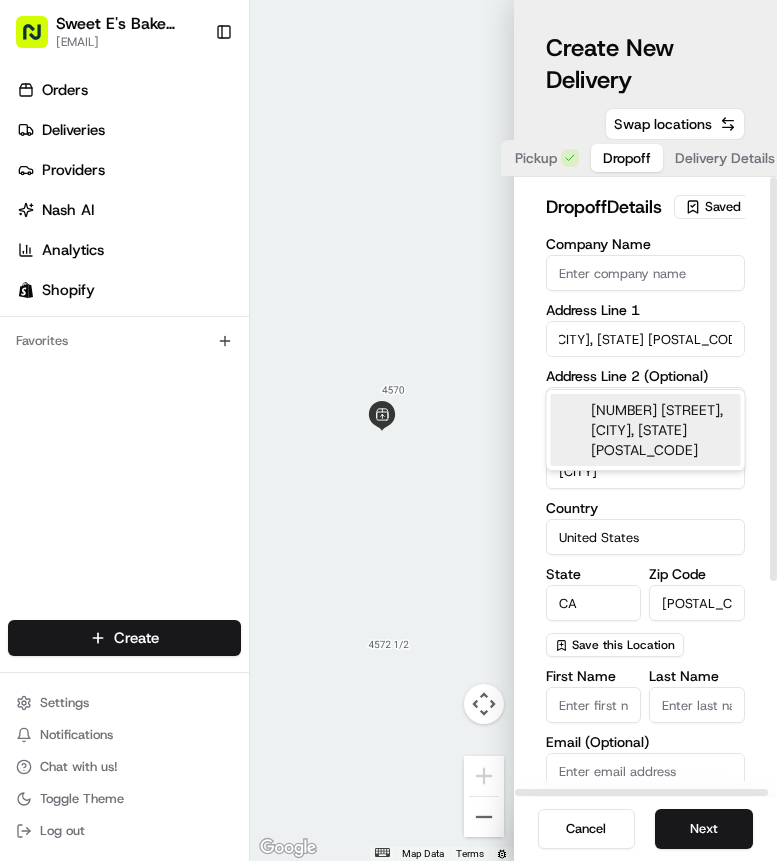 type on "[NUMBER] [STREET]" 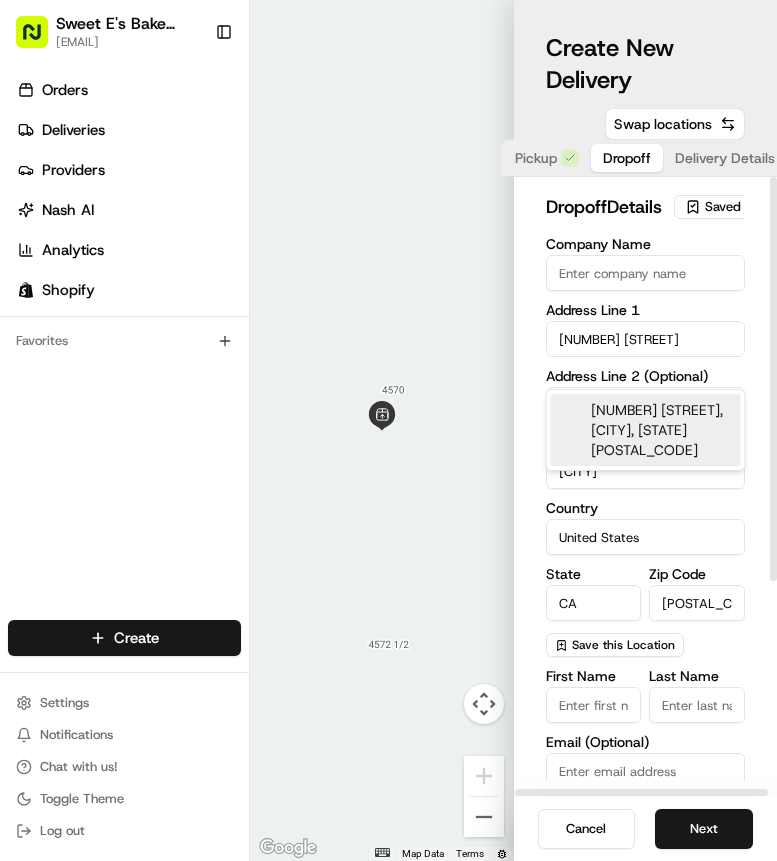 scroll, scrollTop: 0, scrollLeft: 0, axis: both 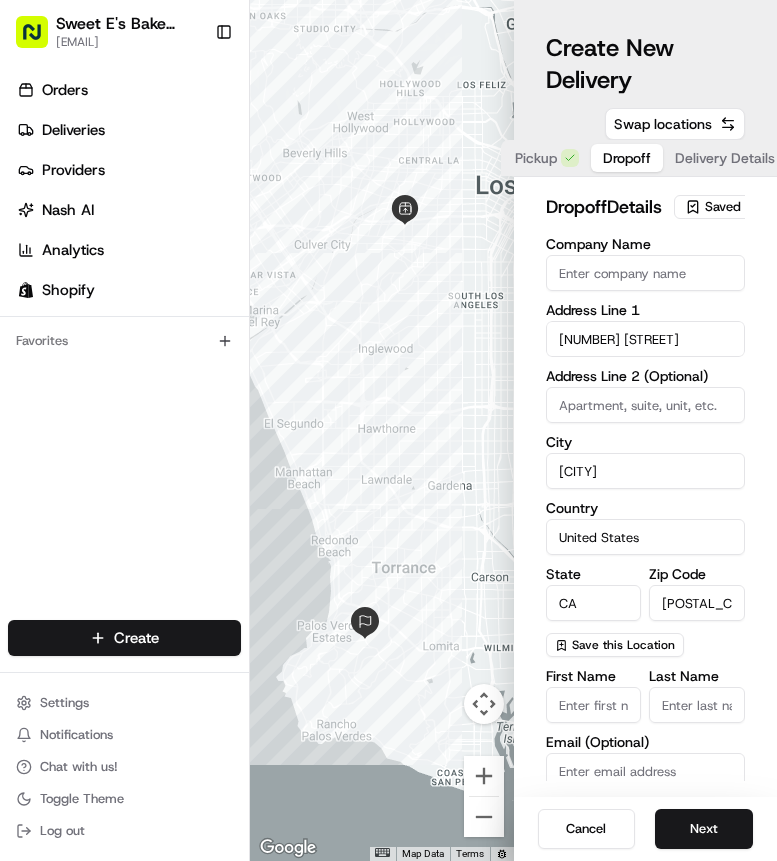 click on "First Name" at bounding box center [594, 705] 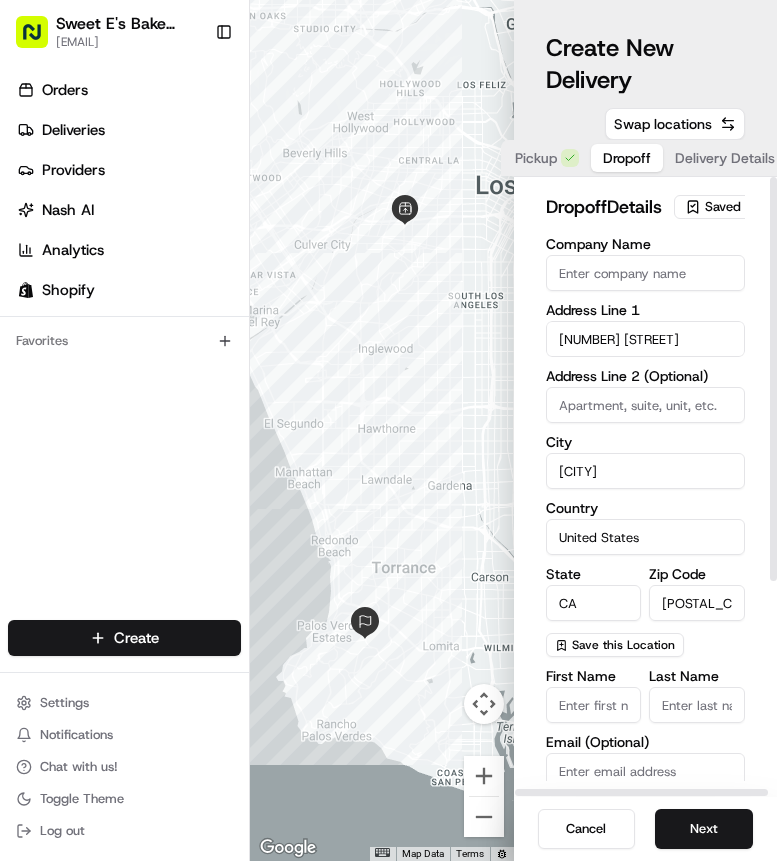 click on "First Name" at bounding box center (594, 705) 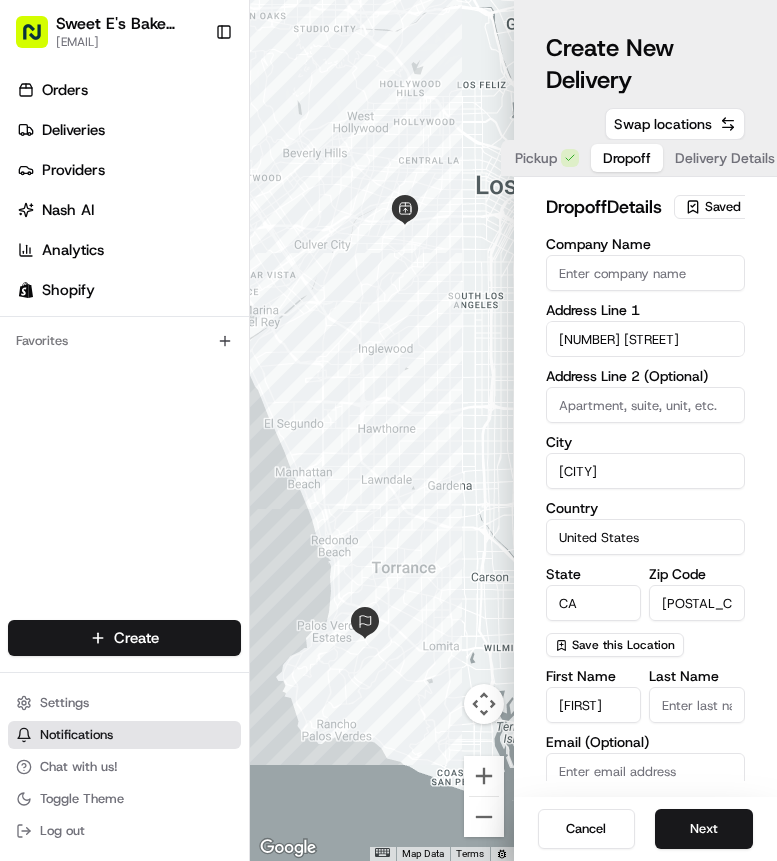 type on "[FIRST]" 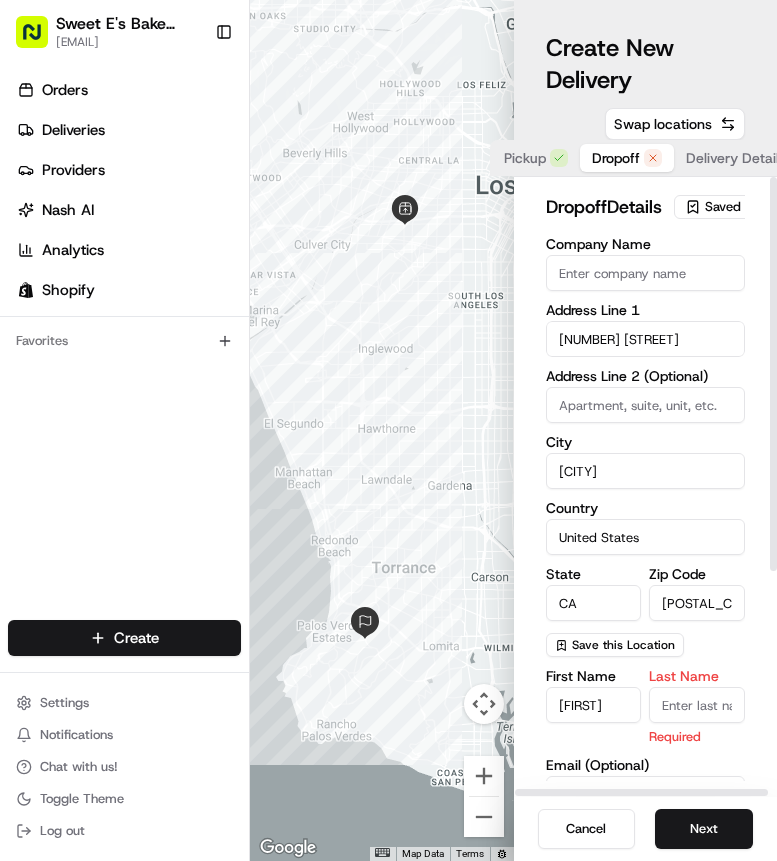 drag, startPoint x: 725, startPoint y: 742, endPoint x: 691, endPoint y: 730, distance: 36.05551 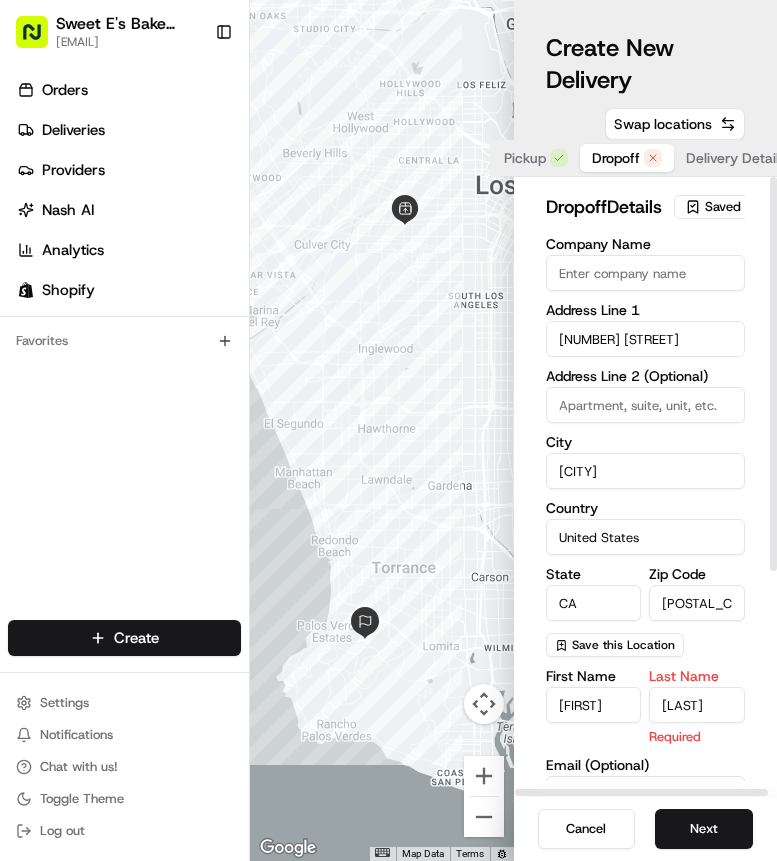 type on "[LAST]" 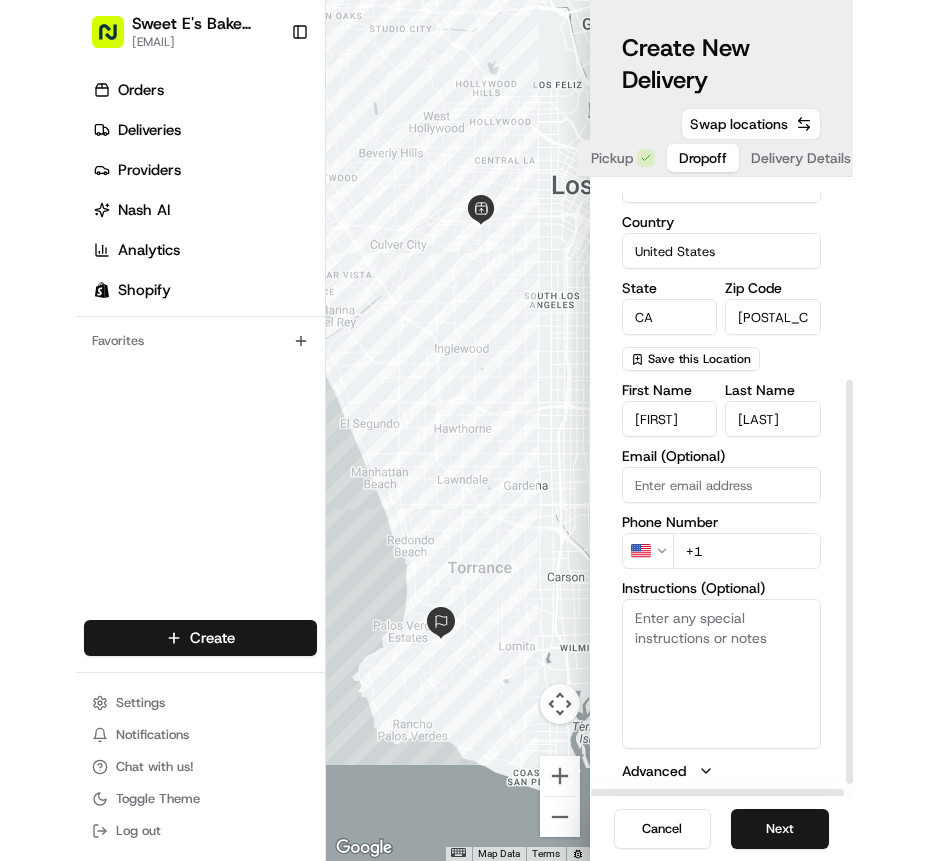 scroll, scrollTop: 314, scrollLeft: 0, axis: vertical 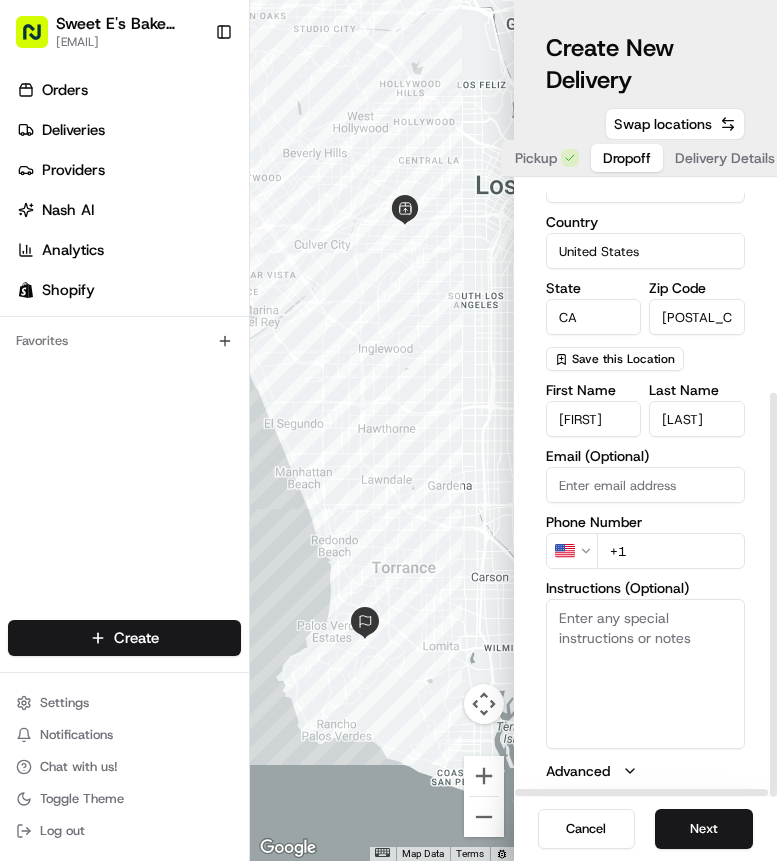 click on "+1" at bounding box center [671, 551] 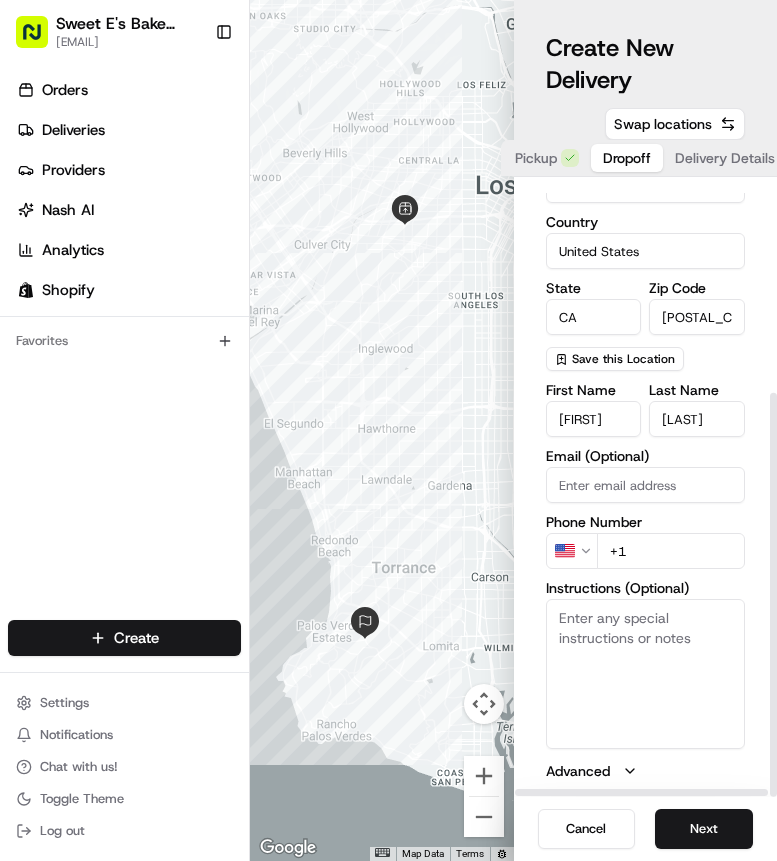 paste on "[PHONE]" 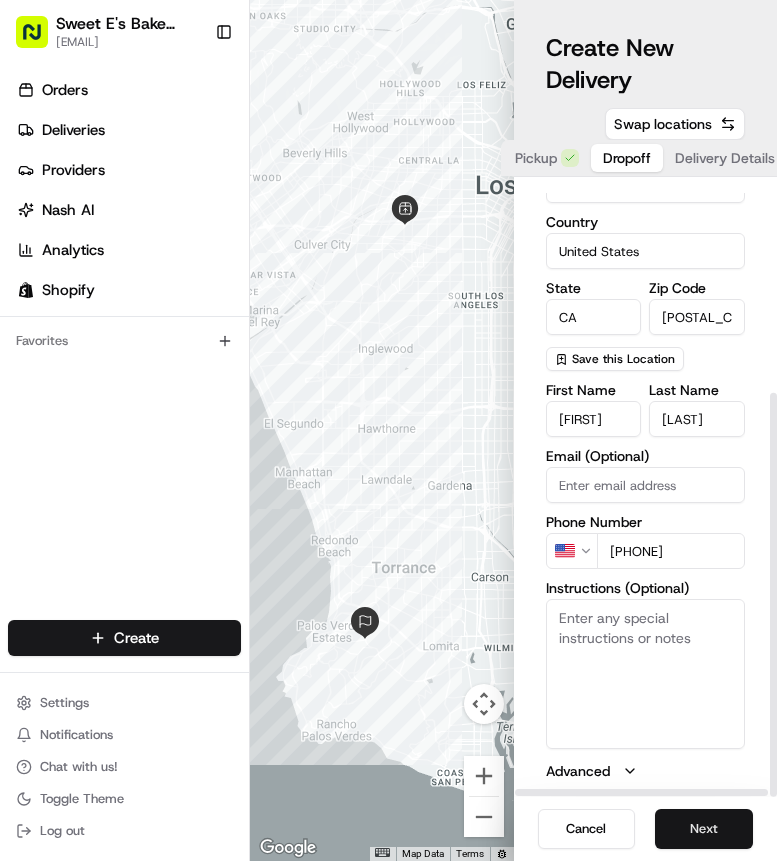 type on "[PHONE]" 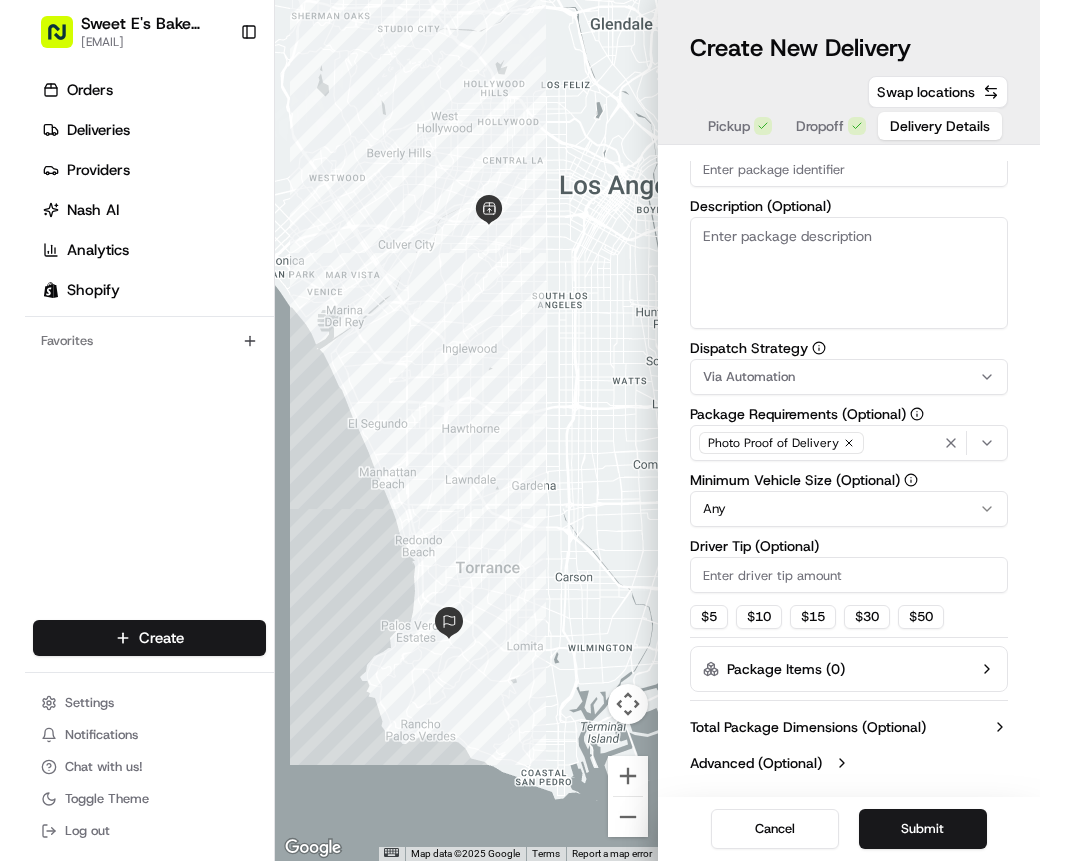 scroll, scrollTop: 0, scrollLeft: 0, axis: both 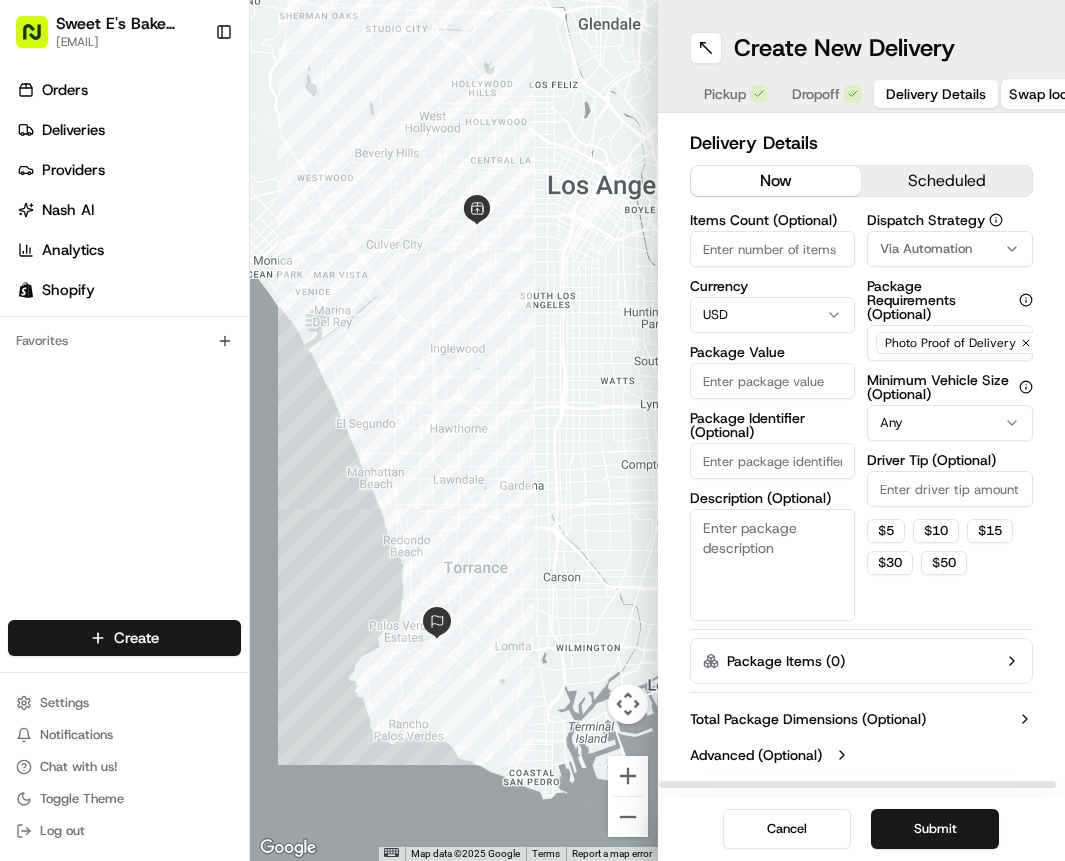 click on "Items Count (Optional)" at bounding box center (773, 249) 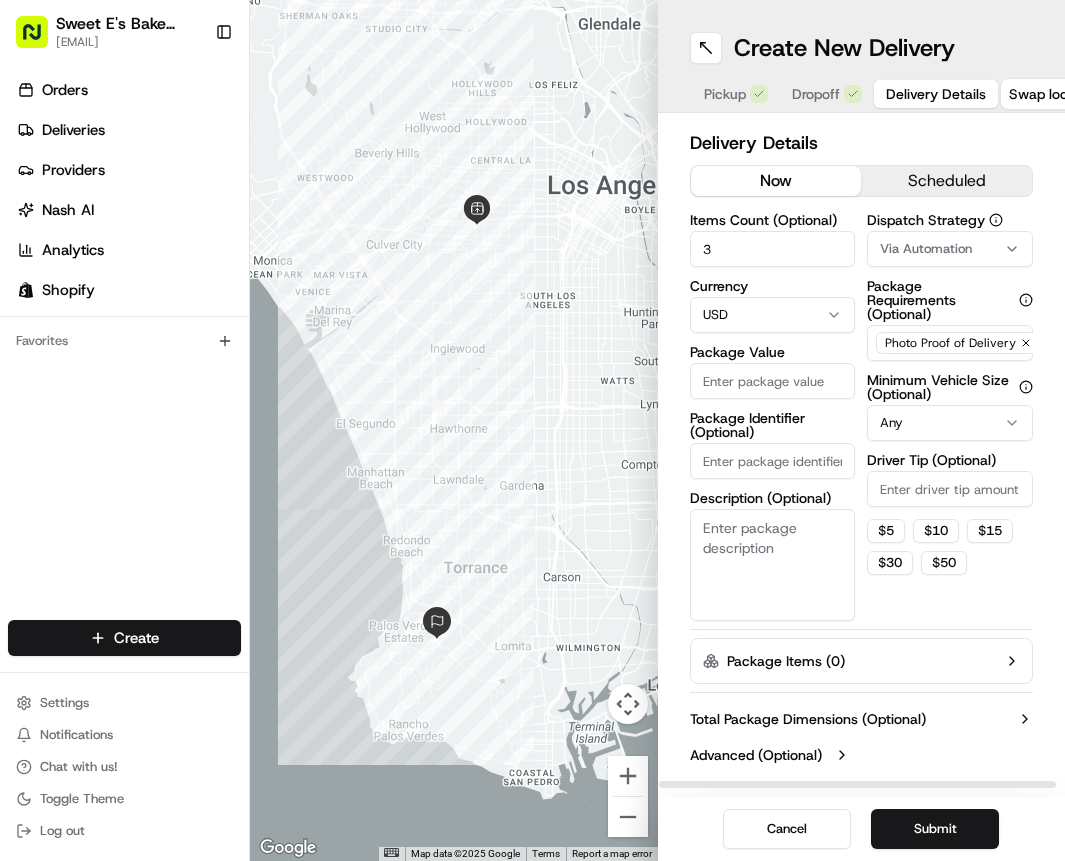 type on "3" 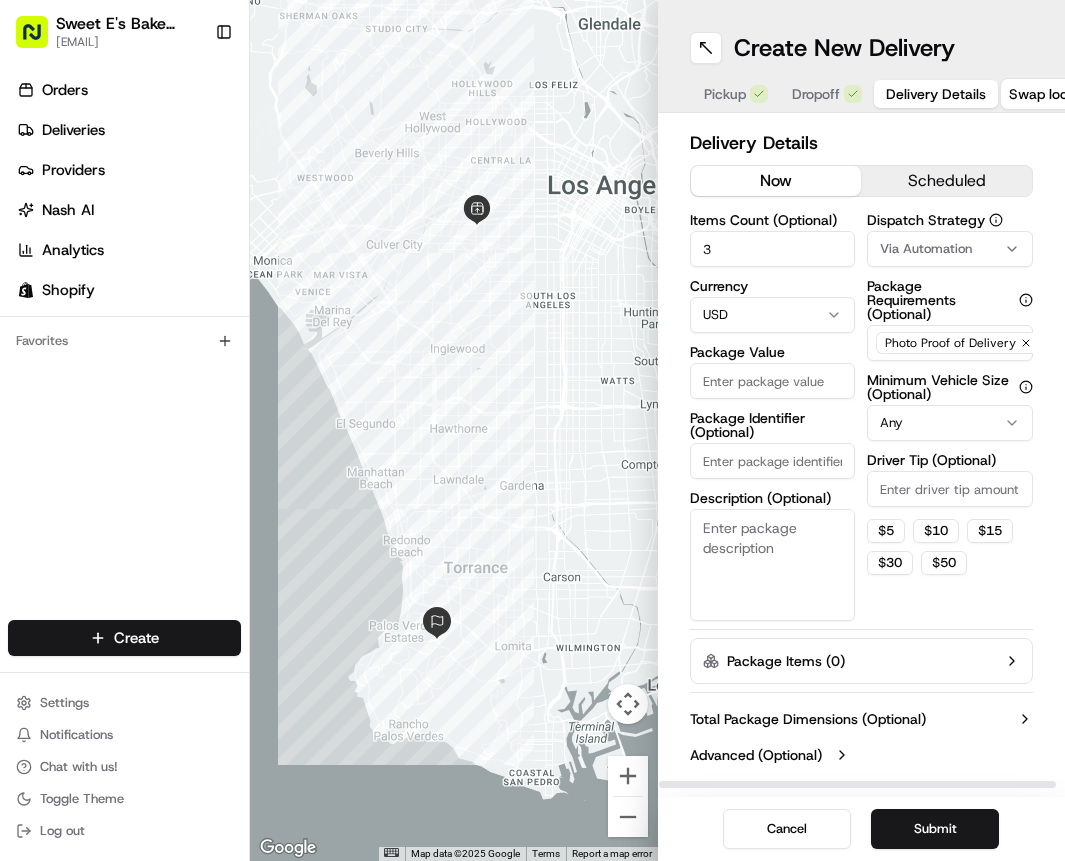 click on "Package Value" at bounding box center [773, 381] 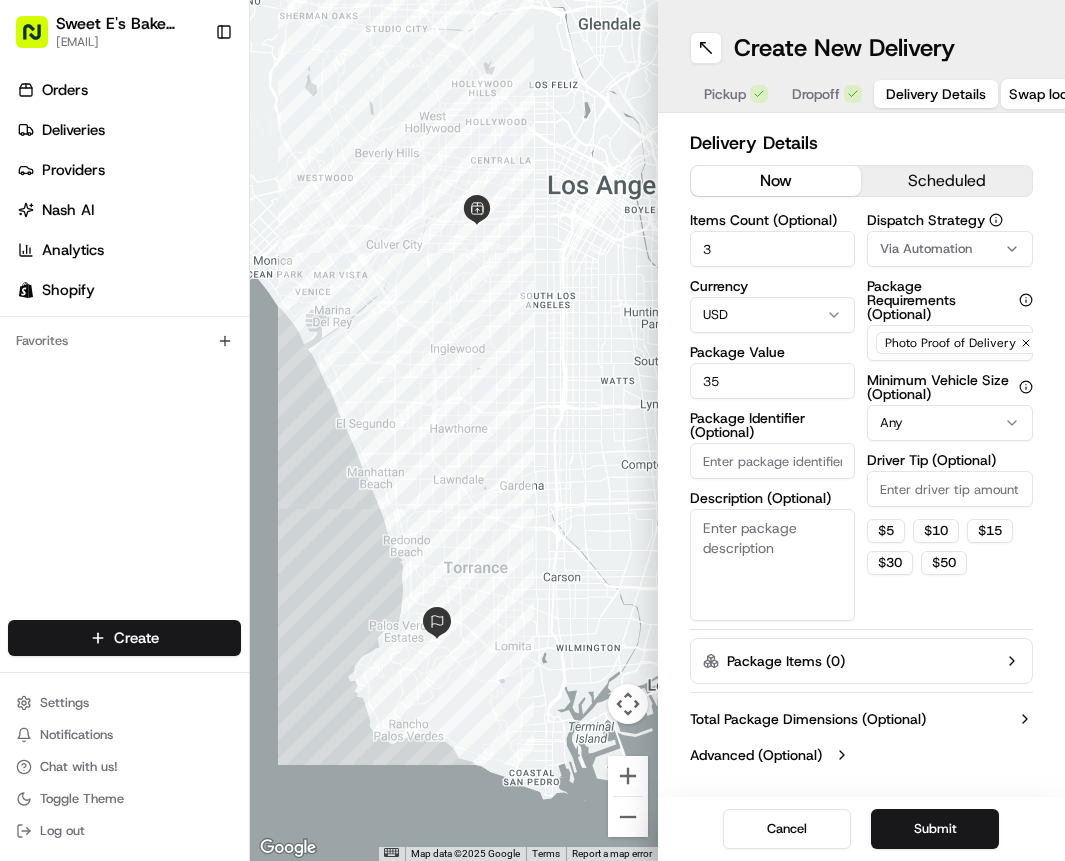 type on "3" 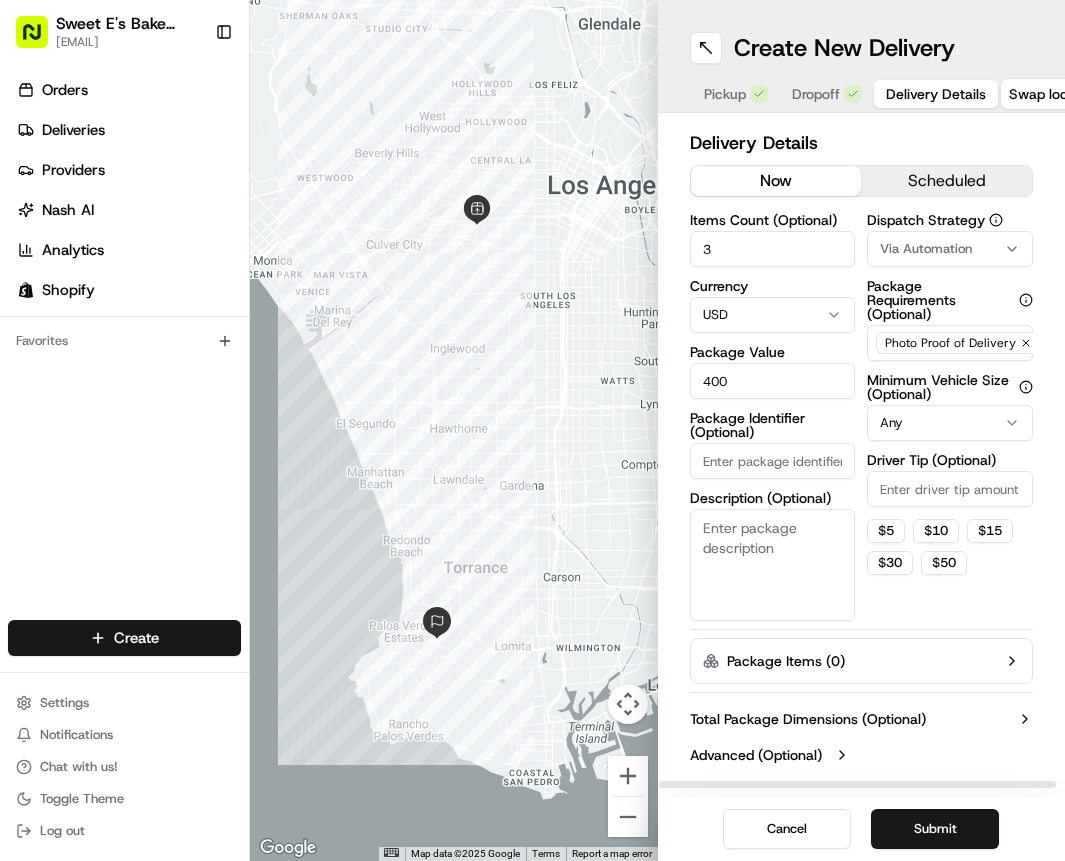 type on "400" 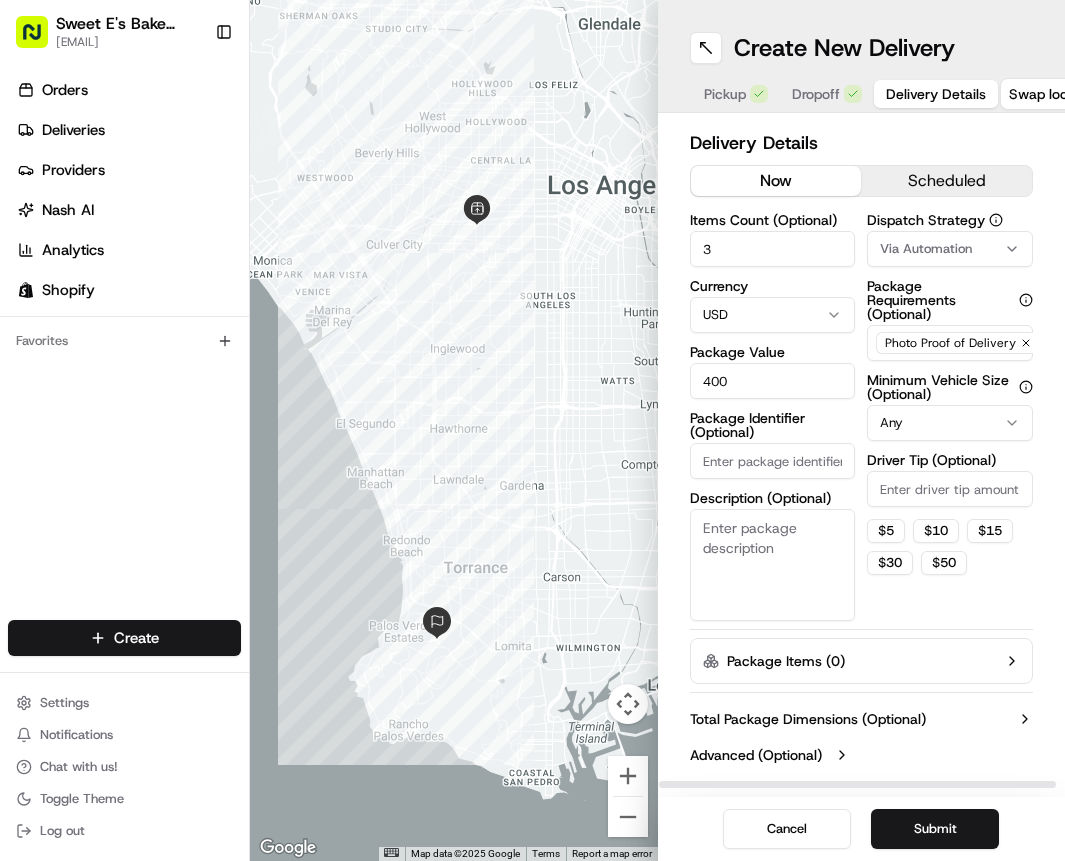 click on "Package Identifier (Optional)" at bounding box center (773, 425) 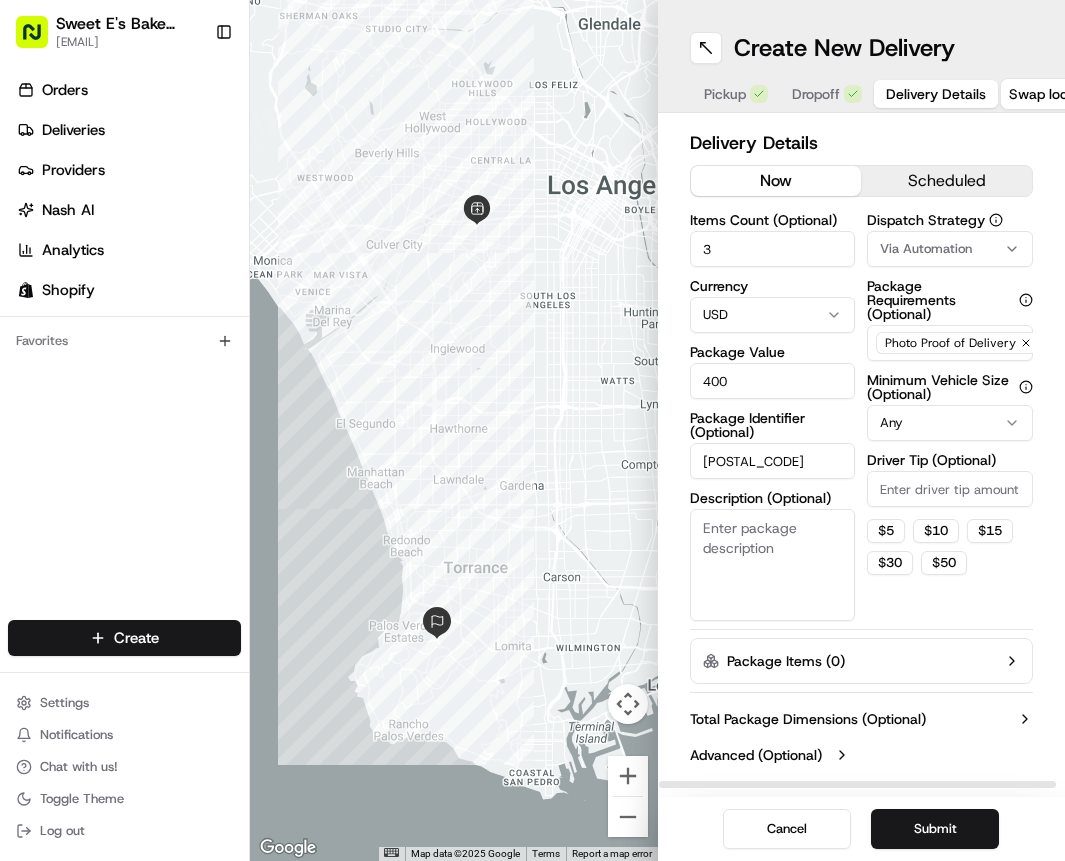 type on "[POSTAL_CODE]" 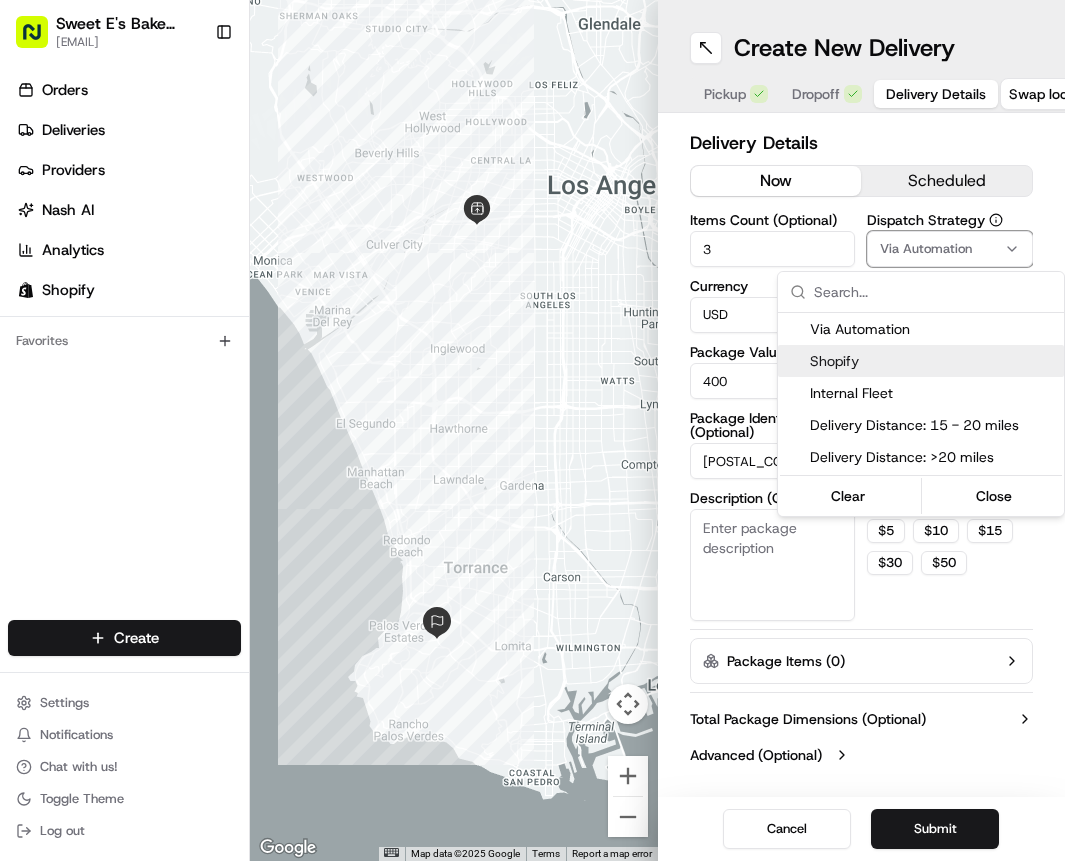 click on "Shopify" at bounding box center (933, 361) 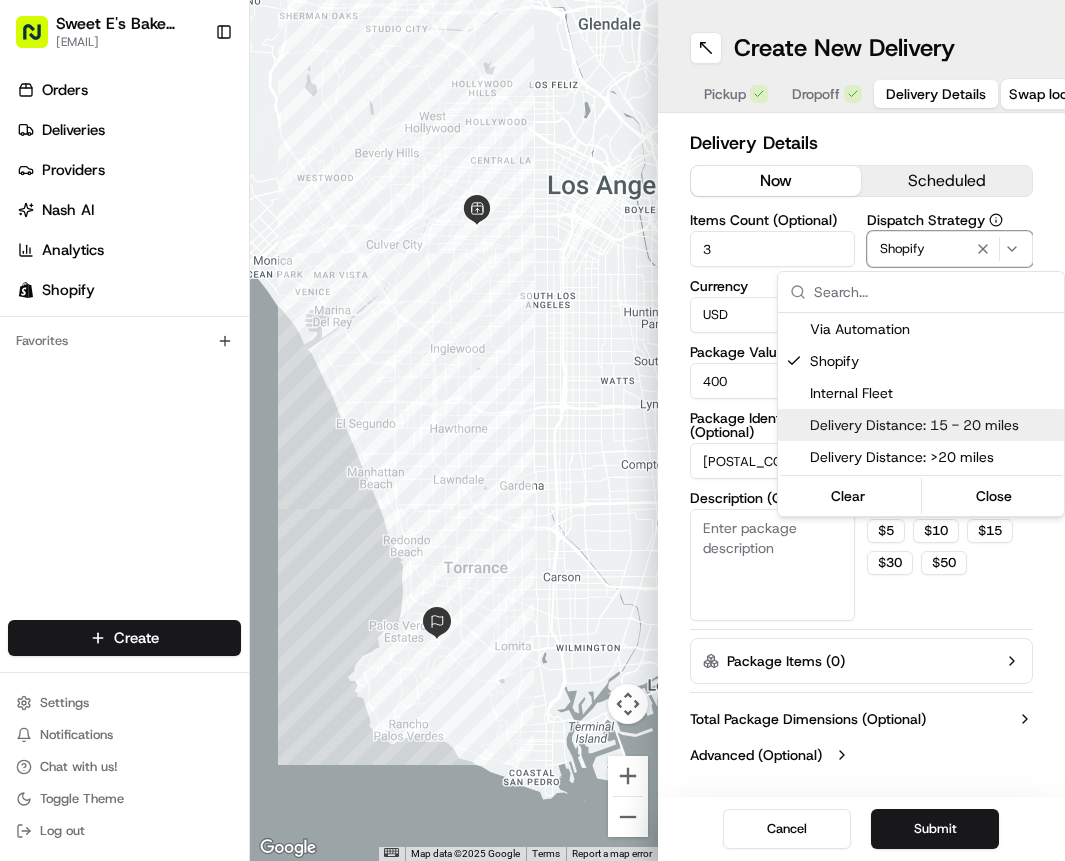 click on "Sweet E's Bake Shop [EMAIL] Toggle Sidebar Orders Deliveries Providers Nash AI Analytics Shopify Favorites Main Menu Members & Organization Organization Users Roles Preferences Customization Tracking Orchestration Automations Dispatch Strategy Locations Pickup Locations Dropoff Locations Billing Billing Refund Requests Integrations Notification Triggers Webhooks API Keys Request Logs Create Settings Notifications Chat with us! Toggle Theme Log out Move left Move right Move up Move down + Zoom in - Zoom out Home Jump left by 75% End Jump right by 75% Page Up Jump up by 75% Page Down Jump down by 75% Map Data Map data ©2025 Google Map data ©2025 Google 5 km Click to toggle between metric and imperial units Terms Report a map error Create New Delivery Pickup Dropoff Delivery Details Swap locations Delivery Details now scheduled Items Count (Optional) 3 Currency USD Package Value 400 Package Identifier (Optional) 77571 Description (Optional) Dispatch Strategy $" at bounding box center [532, 430] 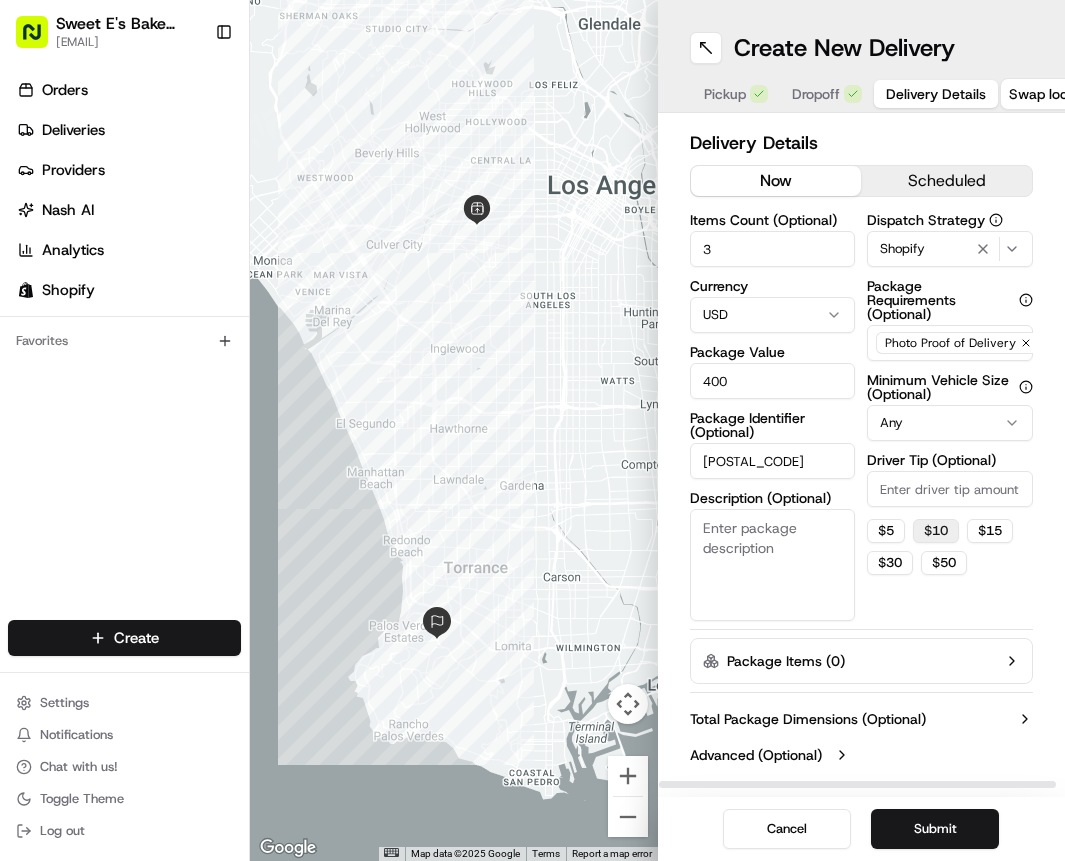 click on "$ 10" at bounding box center [936, 531] 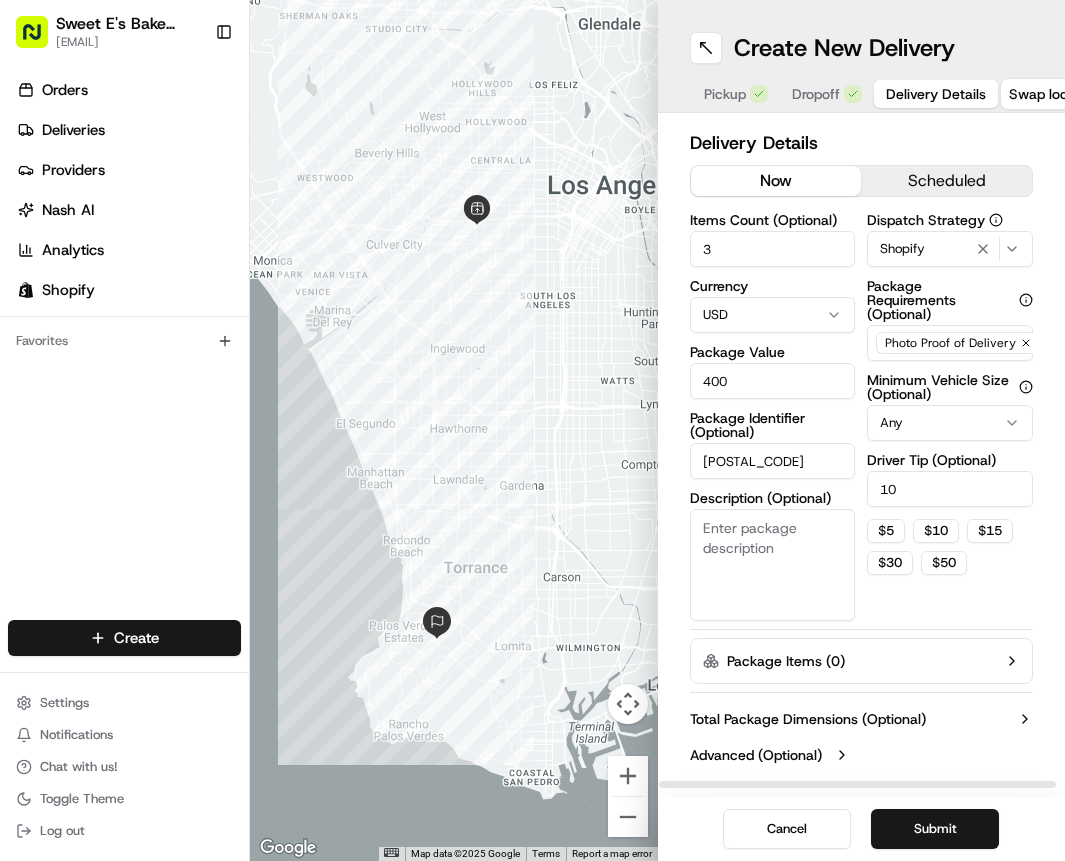 click on "10" at bounding box center [950, 489] 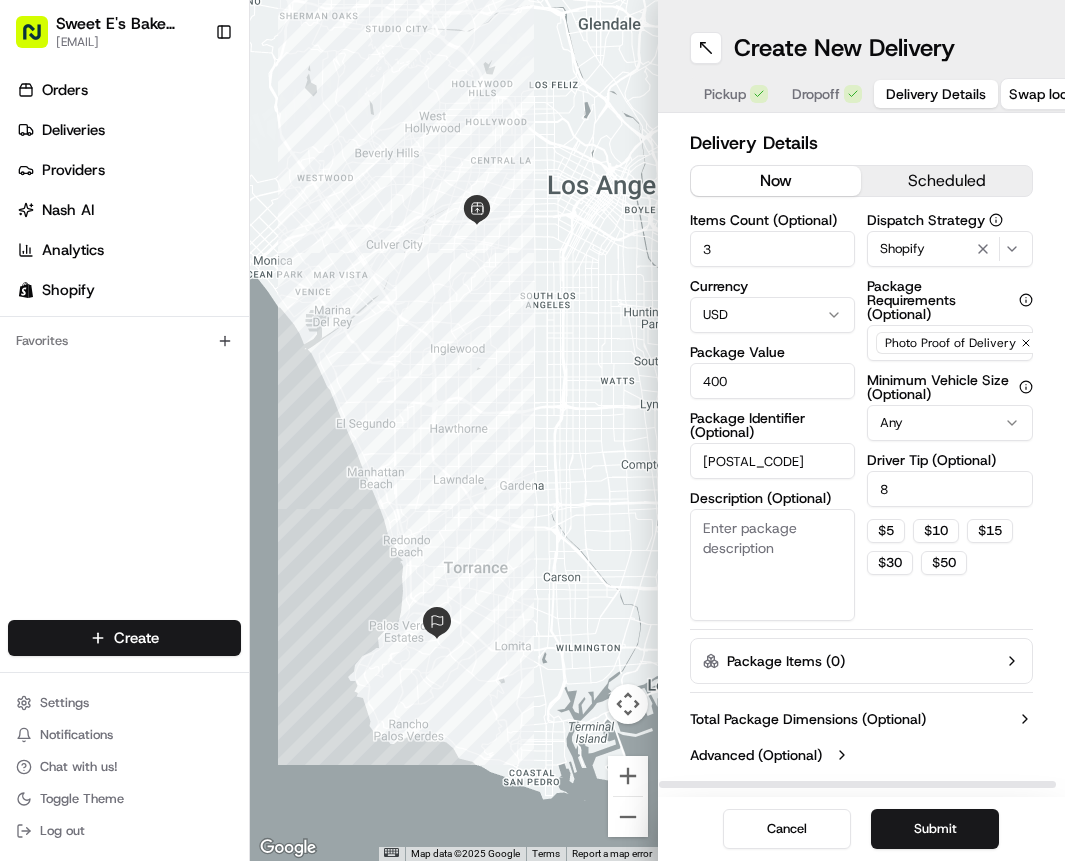type on "8" 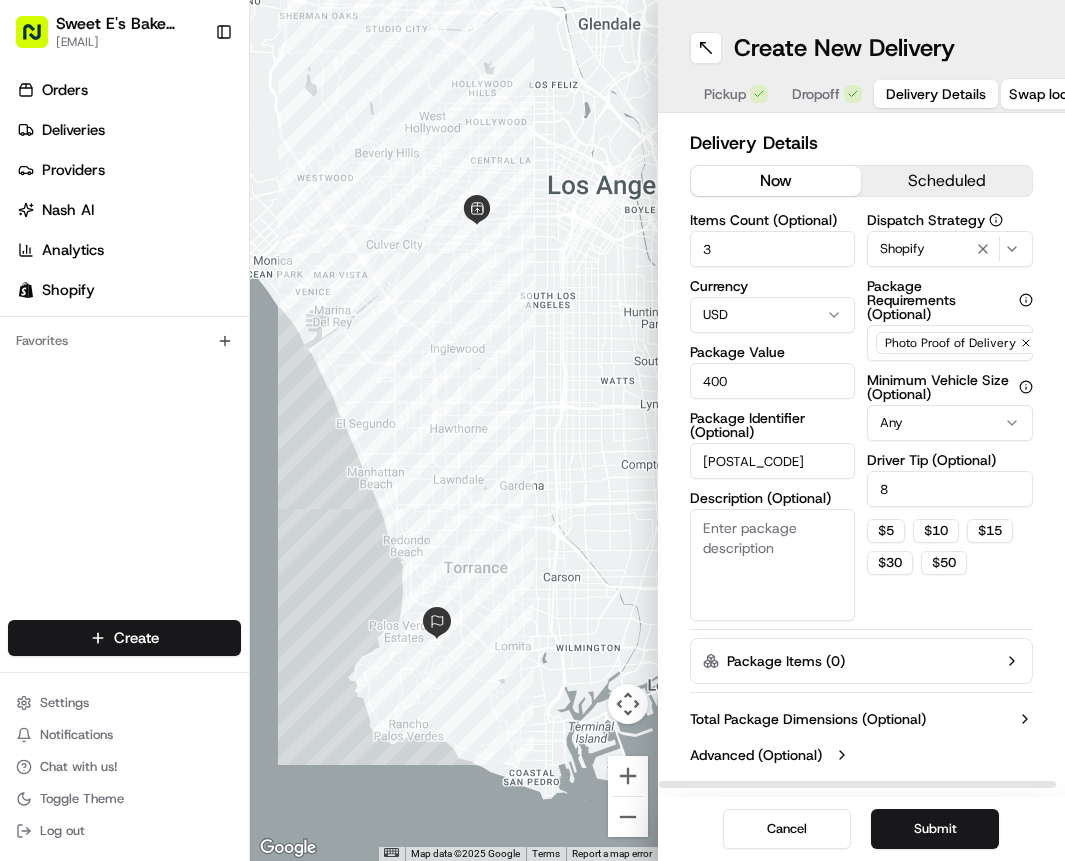 click on "Dispatch Strategy Shopify Package Requirements (Optional) Photo Proof of Delivery Minimum Vehicle Size (Optional) Any Driver Tip (Optional) 8 $ 5 $ 10 $ 15 $ 30 $ 50" at bounding box center [950, 417] 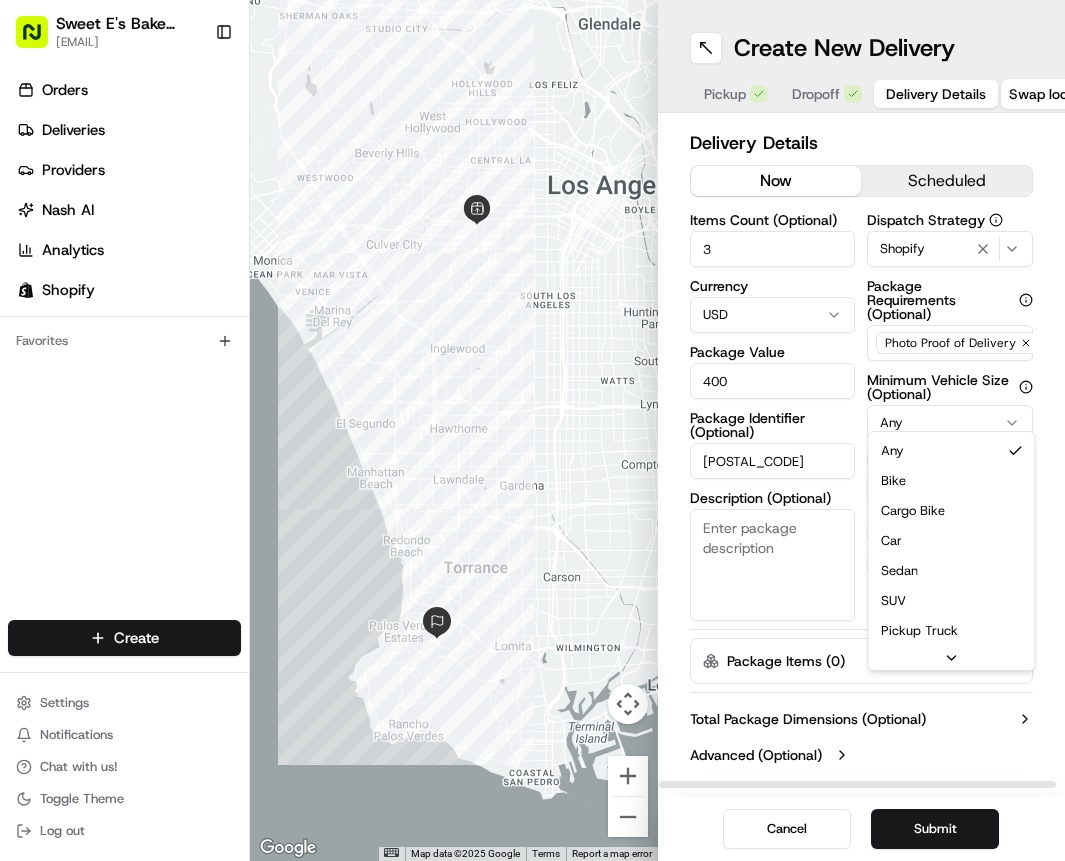 click on "Sweet E's Bake Shop [EMAIL] Toggle Sidebar Orders Deliveries Providers Nash AI Analytics Shopify Favorites Main Menu Members & Organization Organization Users Roles Preferences Customization Tracking Orchestration Automations Dispatch Strategy Locations Pickup Locations Dropoff Locations Billing Billing Refund Requests Integrations Notification Triggers Webhooks API Keys Request Logs Create Settings Notifications Chat with us! Toggle Theme Log out Move left Move right Move up Move down + Zoom in - Zoom out Home Jump left by 75% End Jump right by 75% Page Up Jump up by 75% Page Down Jump down by 75% Map Data Map data ©2025 Google Map data ©2025 Google 5 km Click to toggle between metric and imperial units Terms Report a map error Create New Delivery Pickup Dropoff Delivery Details Swap locations Delivery Details now scheduled Items Count (Optional) 3 Currency USD Package Value 400 Package Identifier (Optional) 77571 Description (Optional) Dispatch Strategy 8" at bounding box center (532, 430) 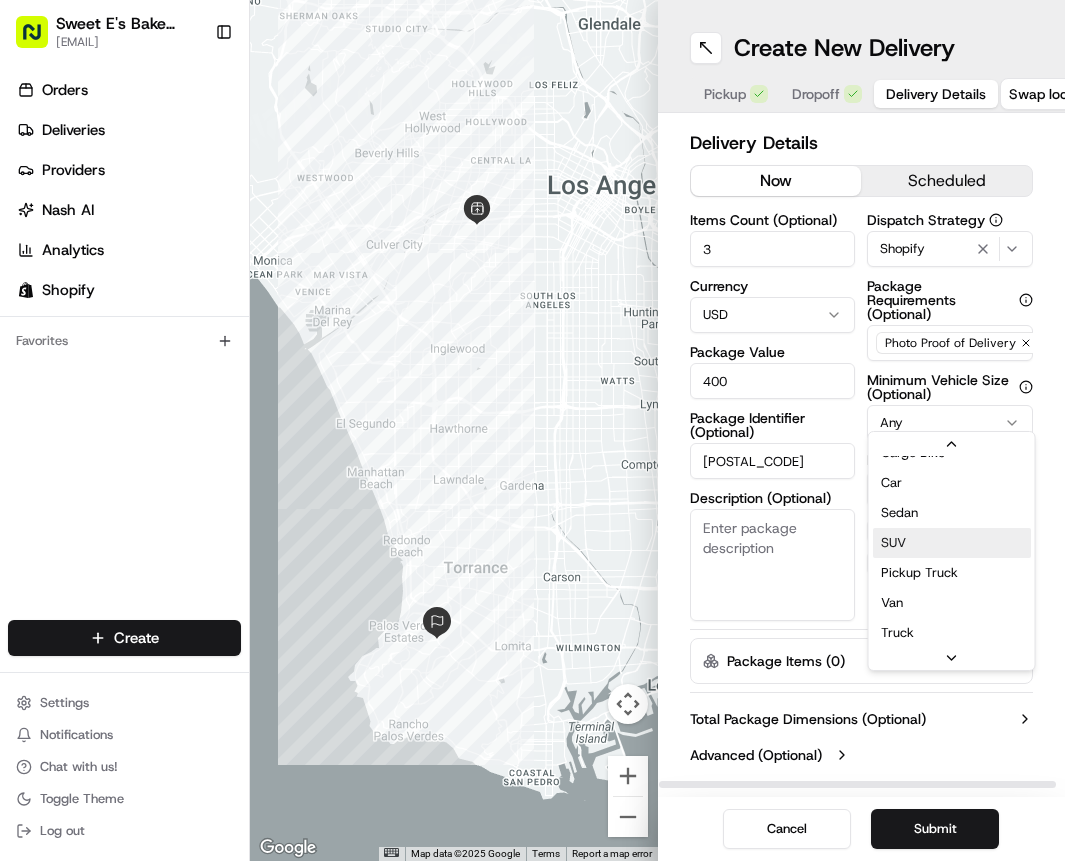 scroll, scrollTop: 80, scrollLeft: 0, axis: vertical 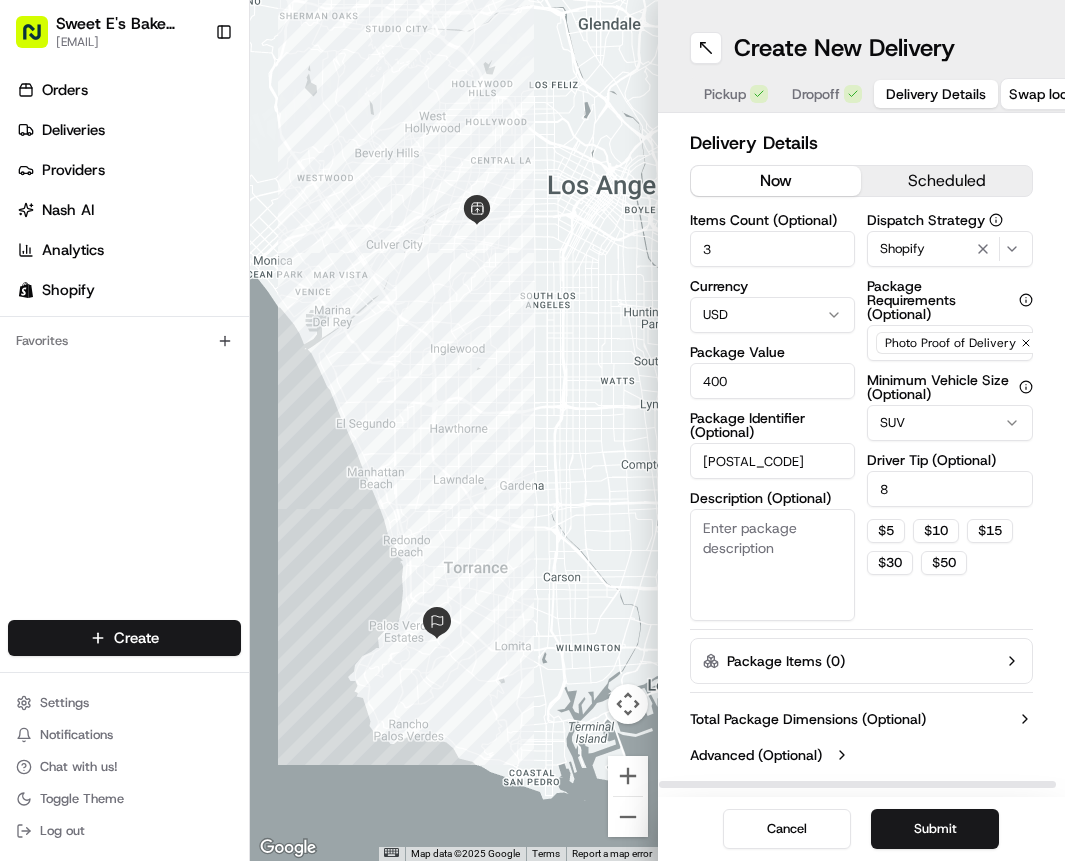 click on "Dispatch Strategy Shopify Package Requirements (Optional) Photo Proof of Delivery Minimum Vehicle Size (Optional) SUV Driver Tip (Optional) 8 $ 5 $ 10 $ 15 $ 30 $ 50" at bounding box center (950, 417) 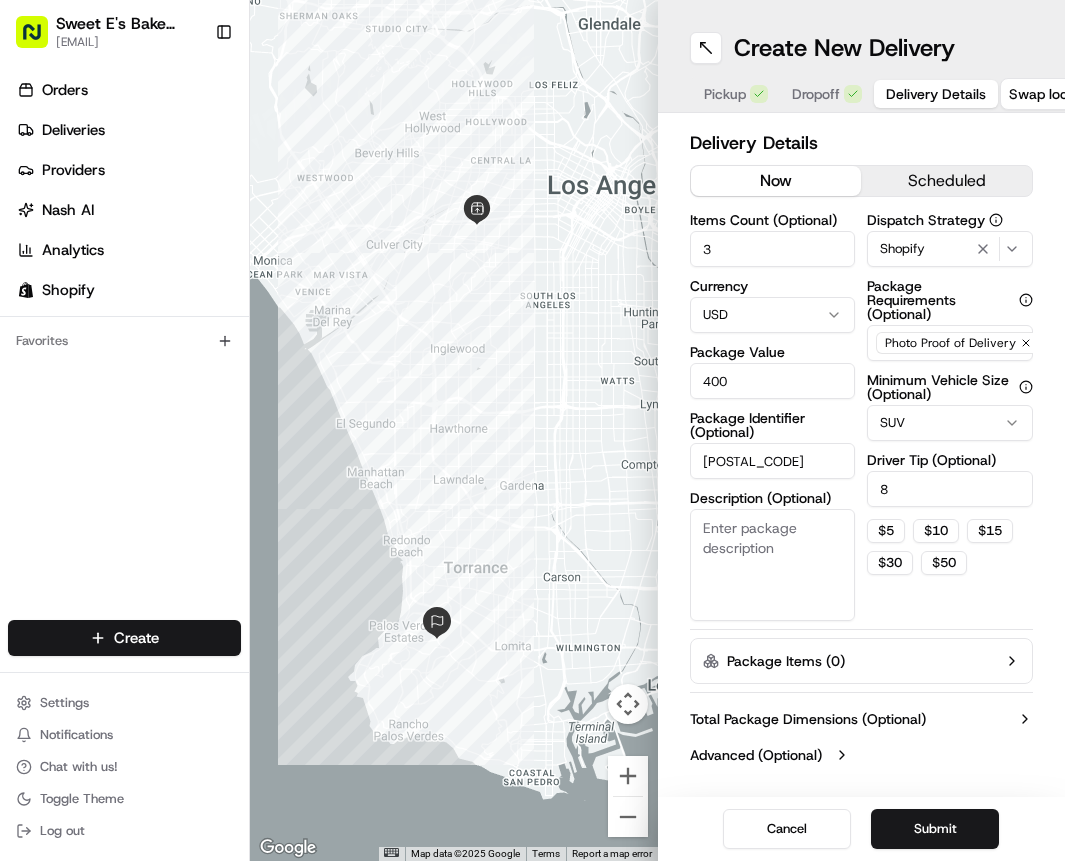 click on "Submit" at bounding box center [935, 829] 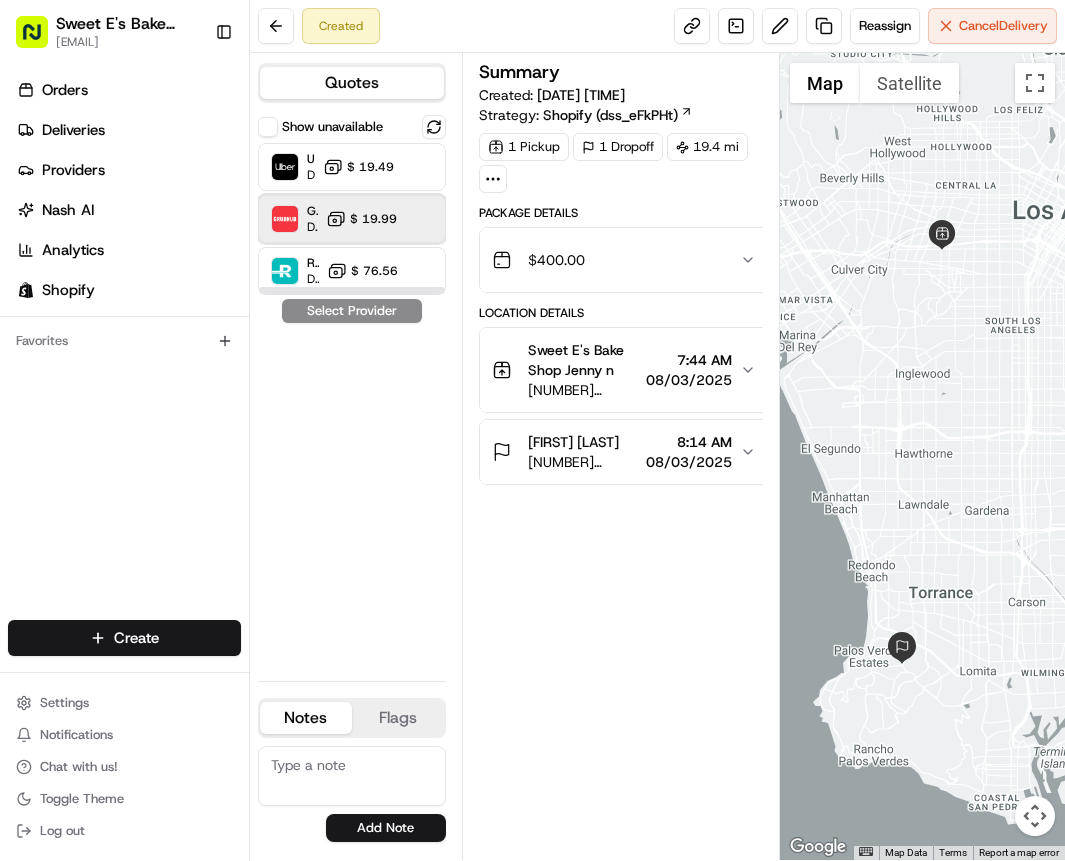 click on "Grubhub Dropoff ETA 55 minutes $ 19.99" at bounding box center (352, 219) 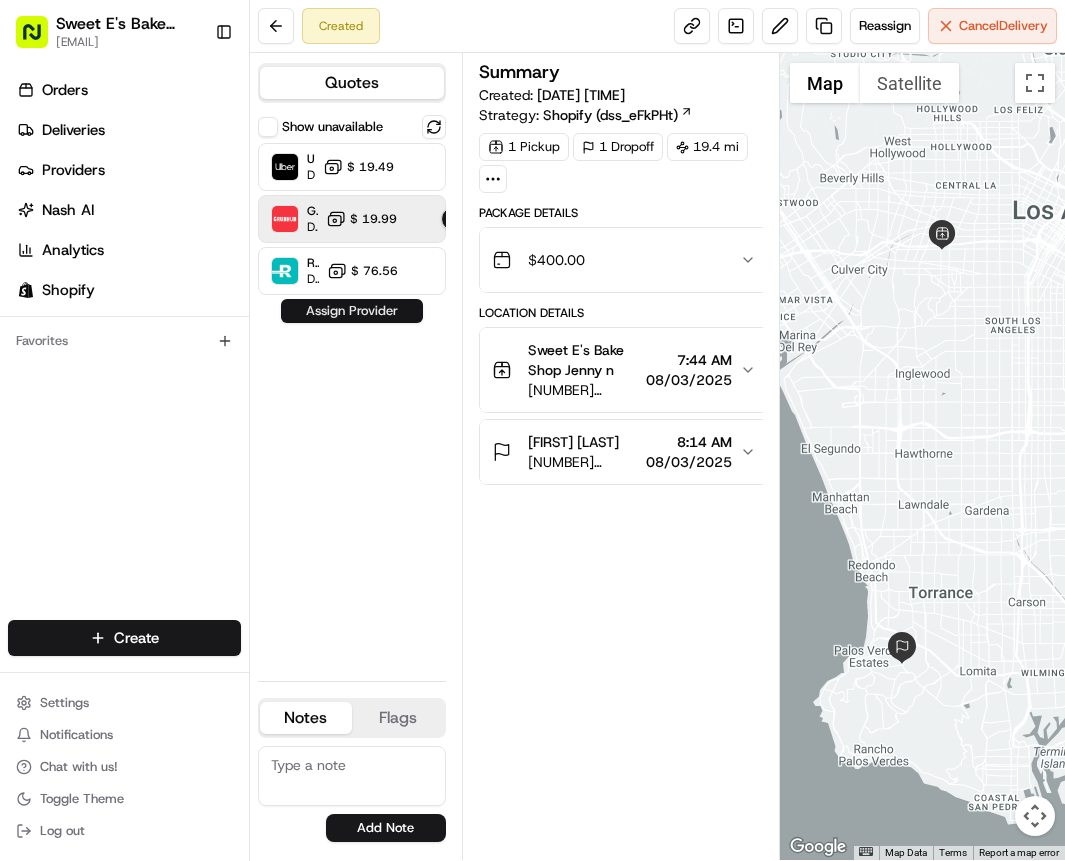 click on "Assign Provider" at bounding box center [352, 311] 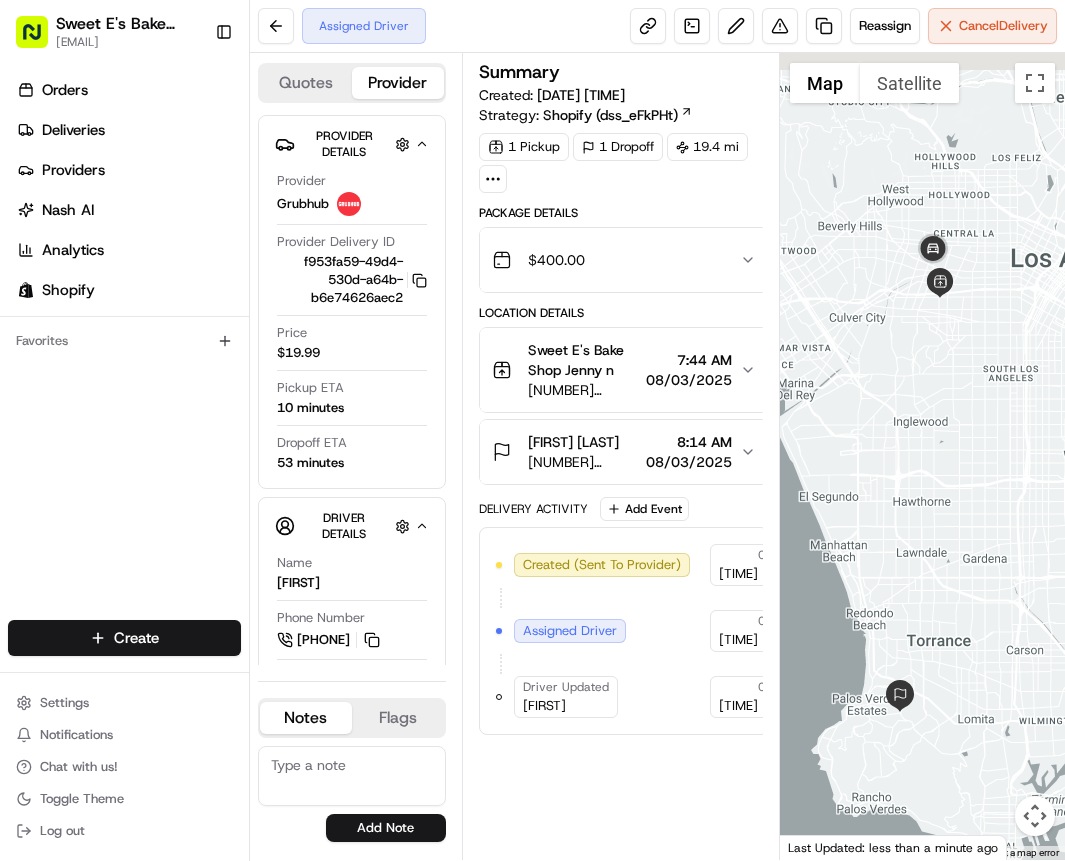 drag, startPoint x: 1002, startPoint y: 303, endPoint x: 996, endPoint y: 347, distance: 44.407207 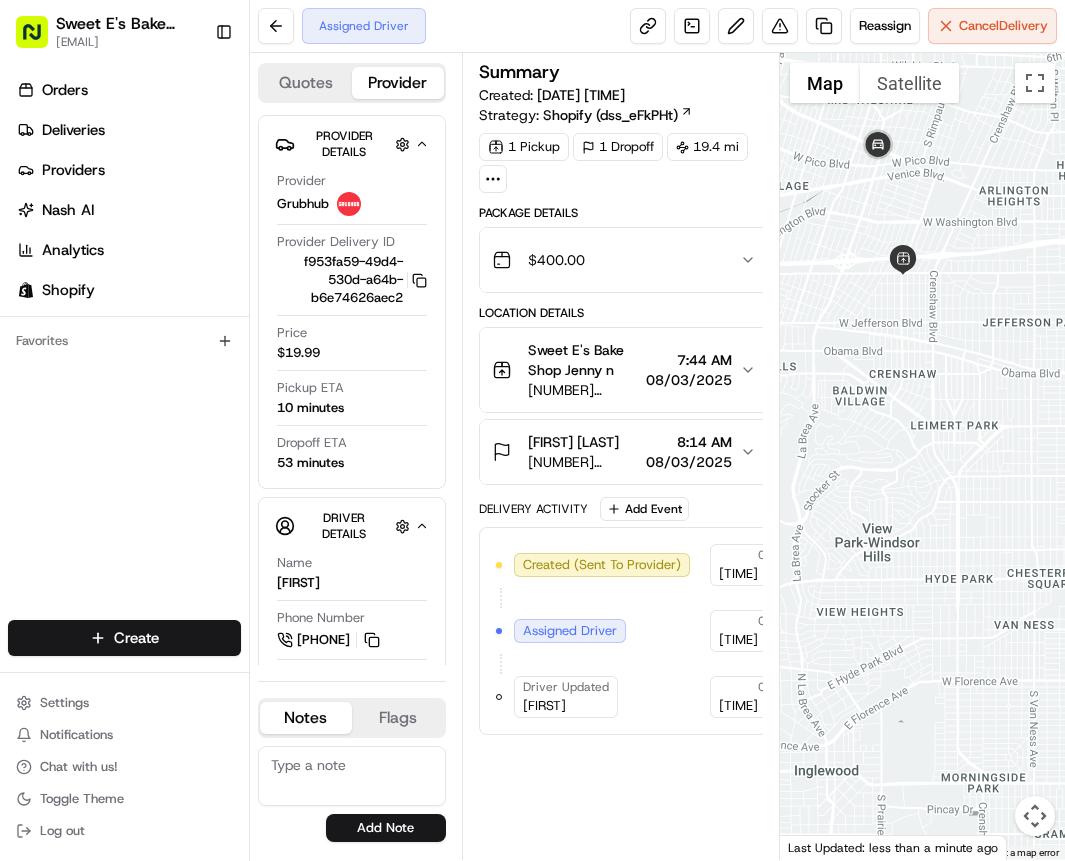 drag, startPoint x: 930, startPoint y: 297, endPoint x: 987, endPoint y: 358, distance: 83.48653 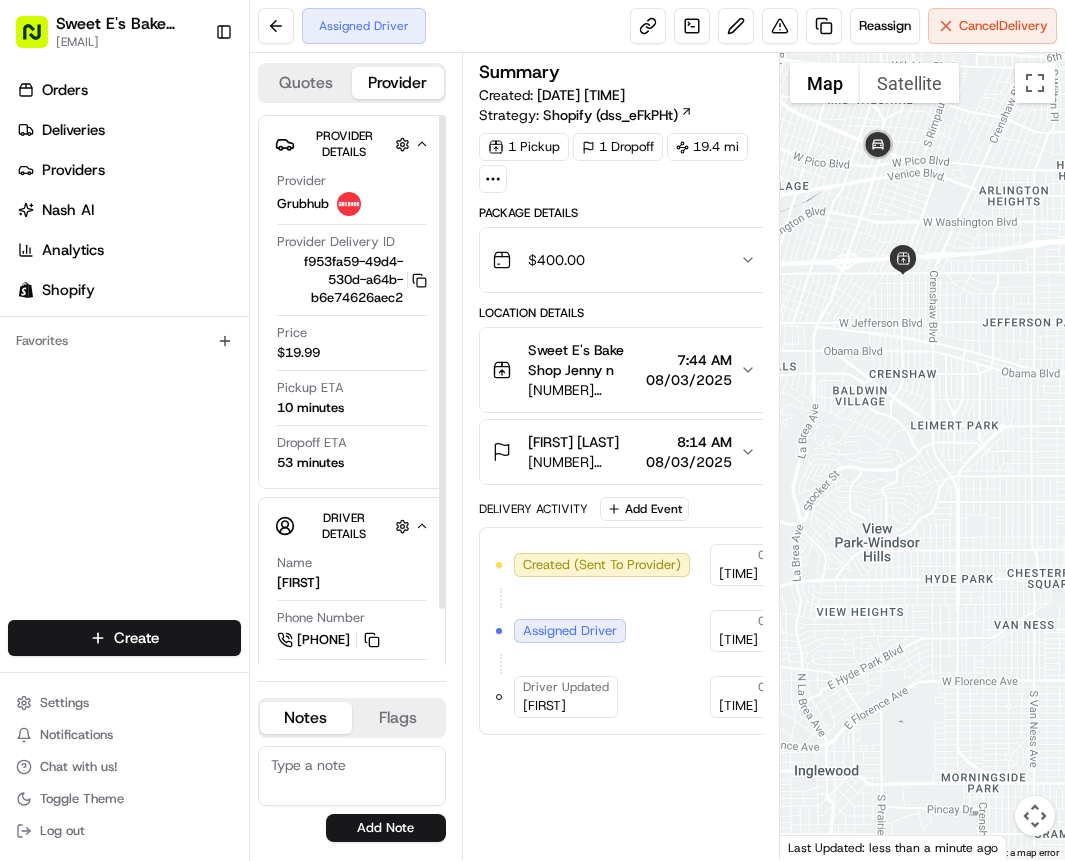 scroll, scrollTop: 62, scrollLeft: 0, axis: vertical 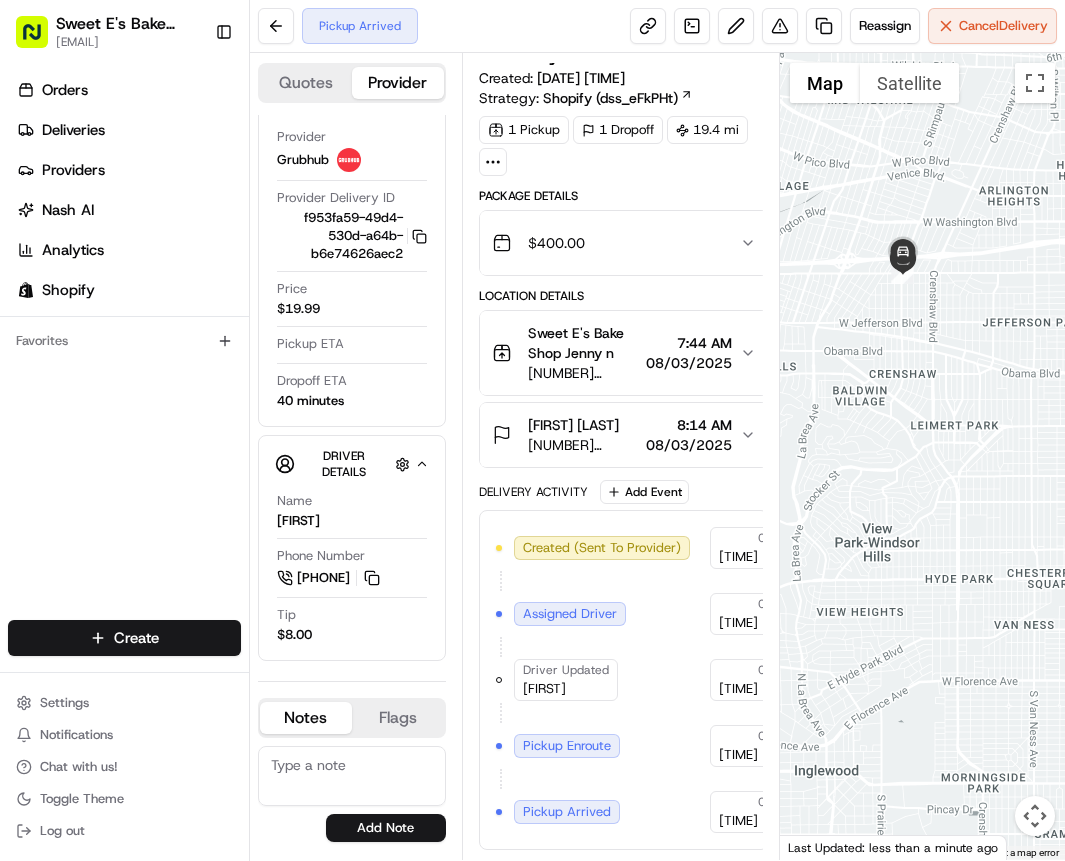 click 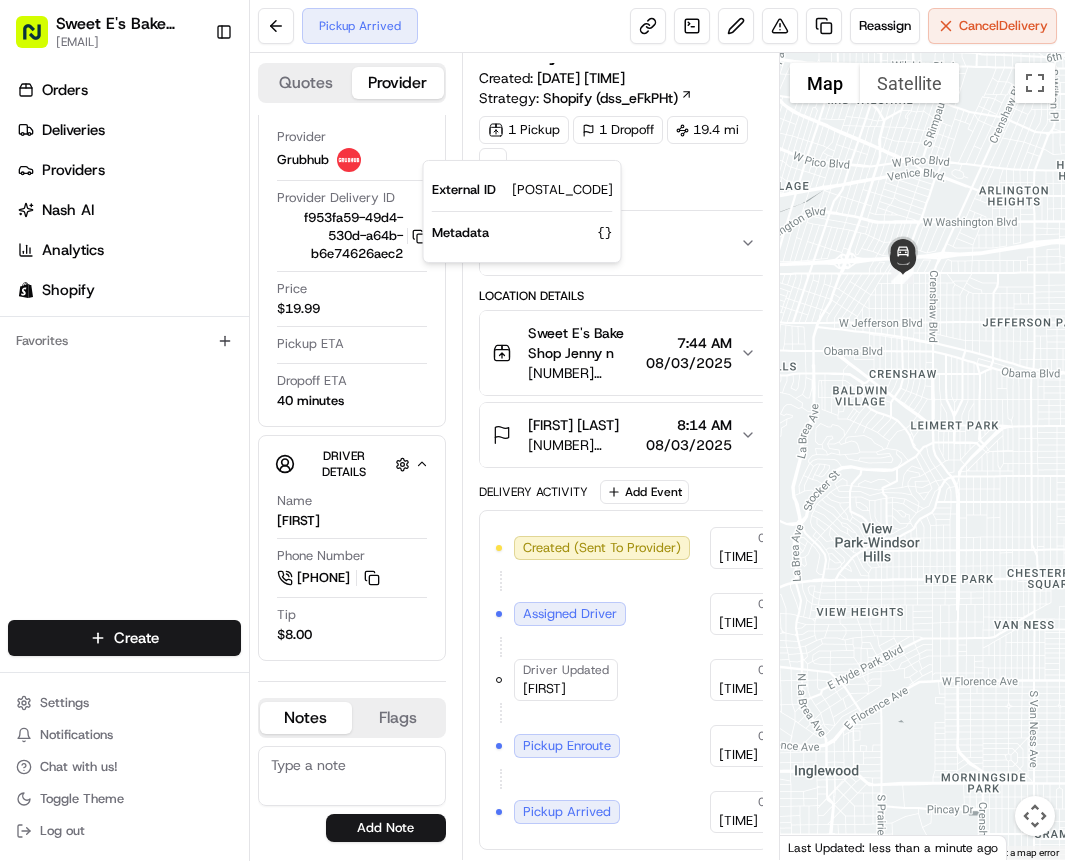 click on "[POSTAL_CODE]" at bounding box center (562, 190) 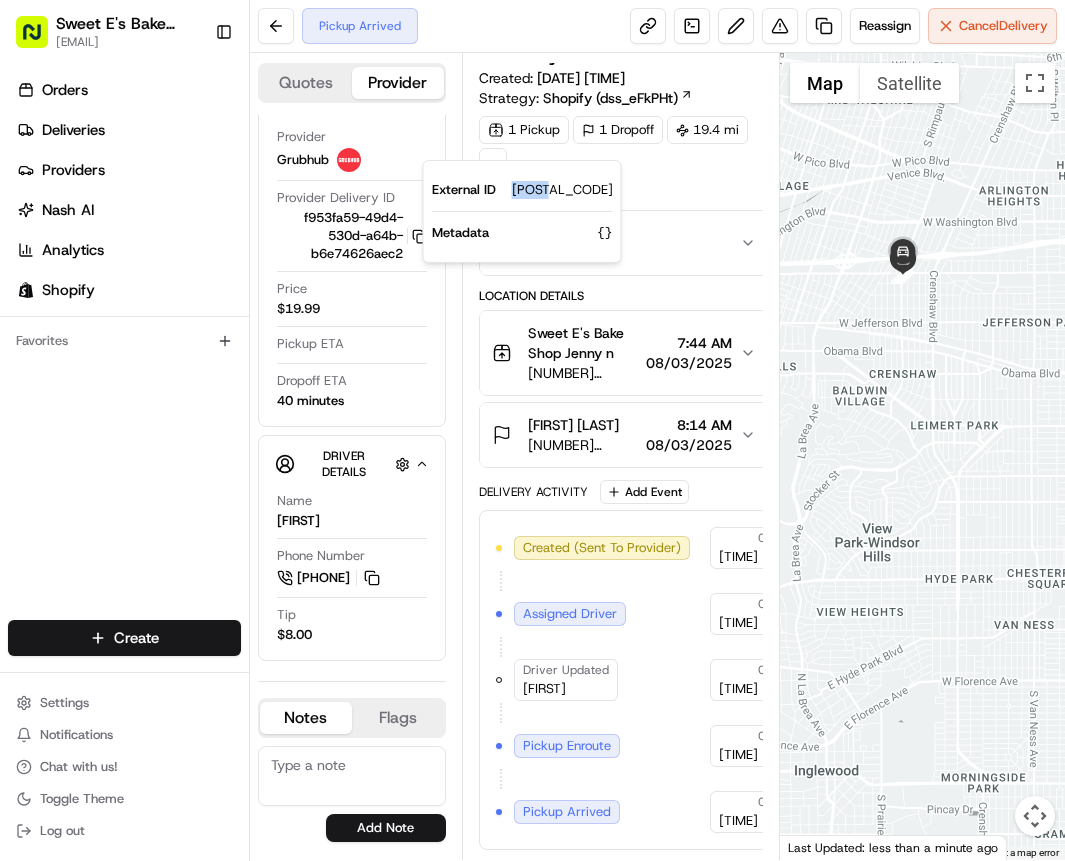 click on "[POSTAL_CODE]" at bounding box center (562, 190) 